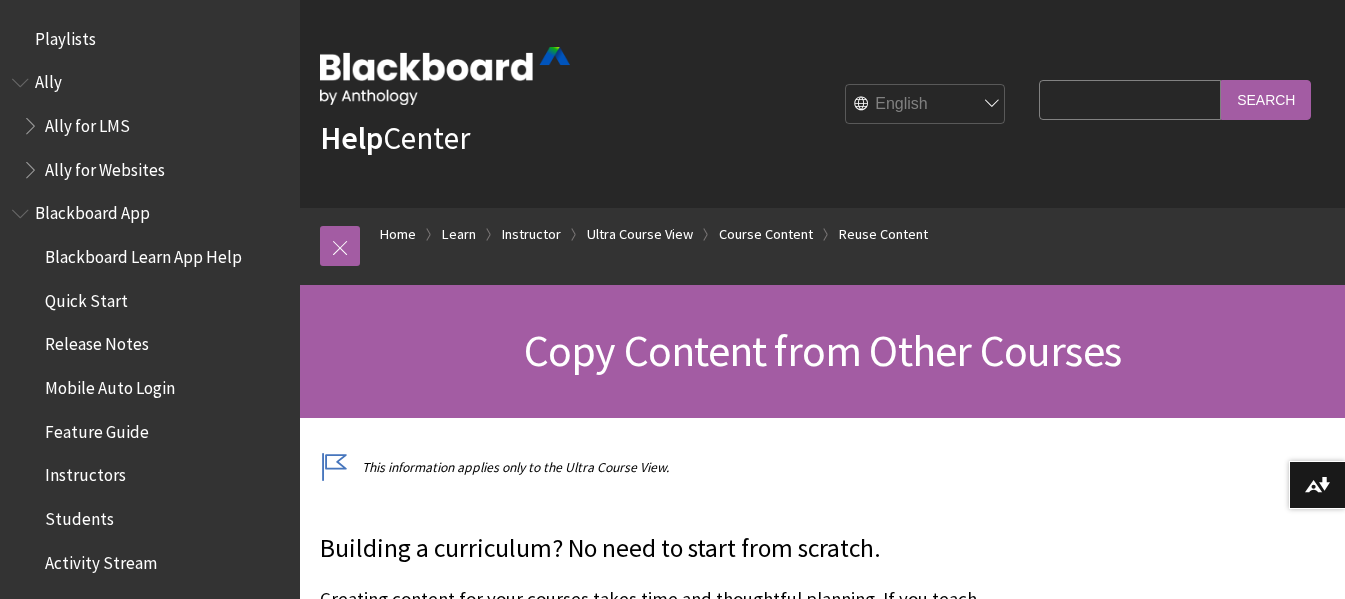 scroll, scrollTop: 200, scrollLeft: 0, axis: vertical 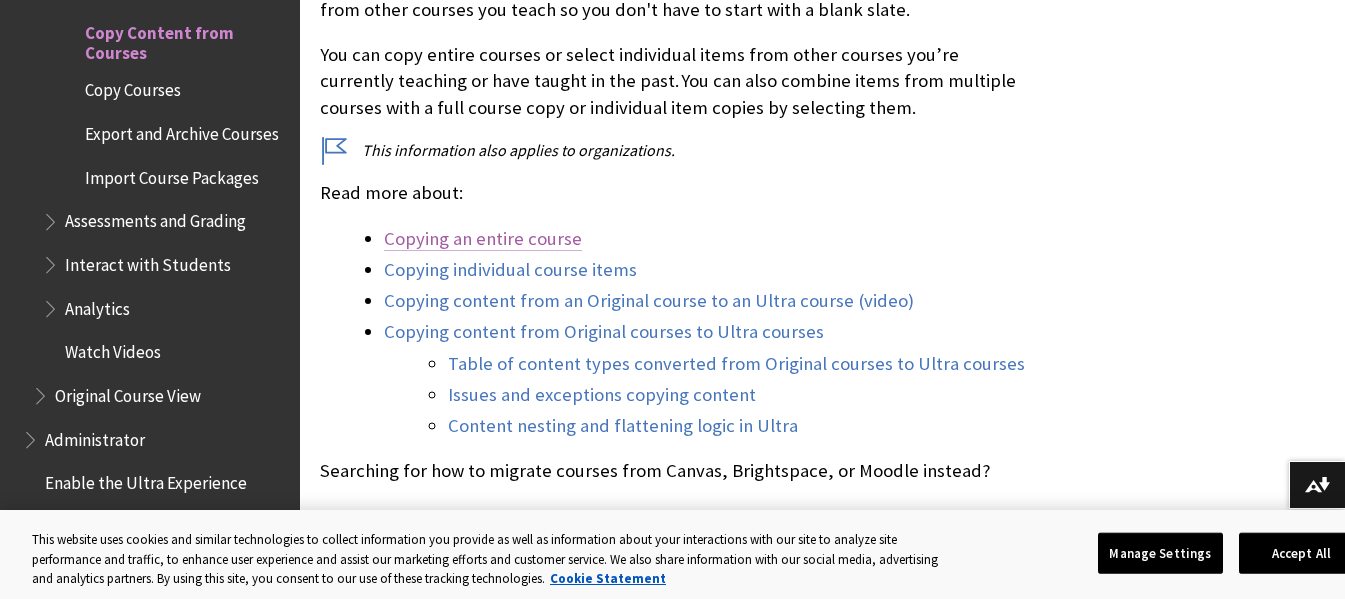 click on "Copying an entire course" at bounding box center (483, 239) 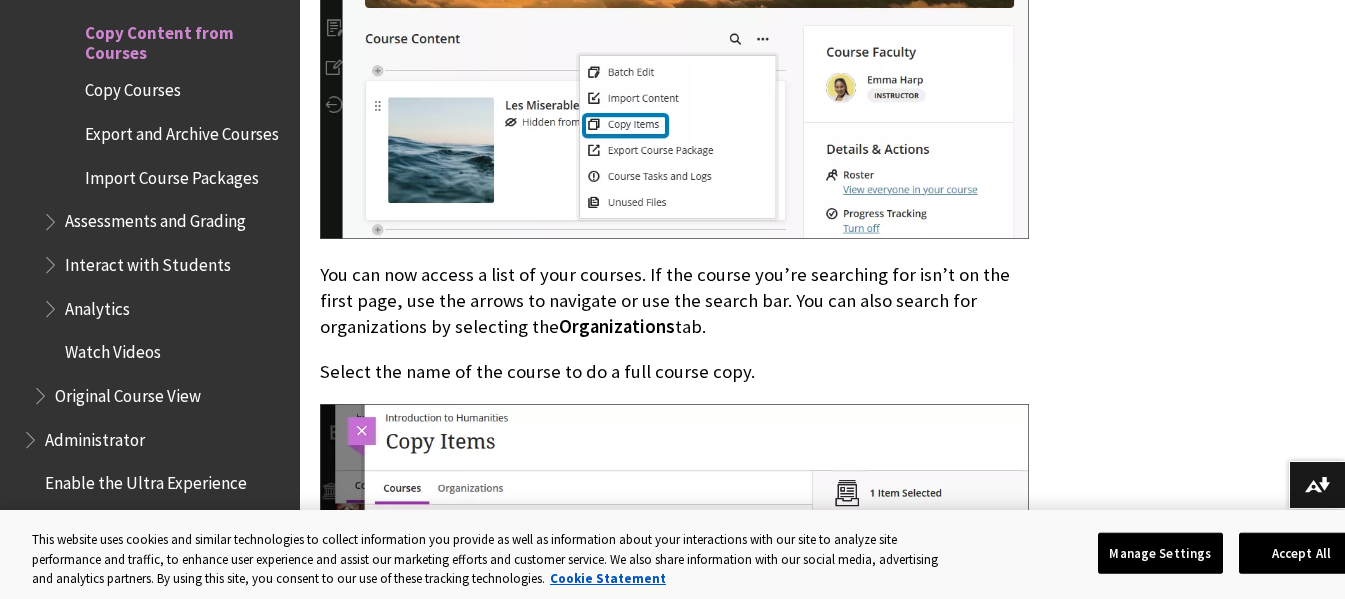 scroll, scrollTop: 1703, scrollLeft: 0, axis: vertical 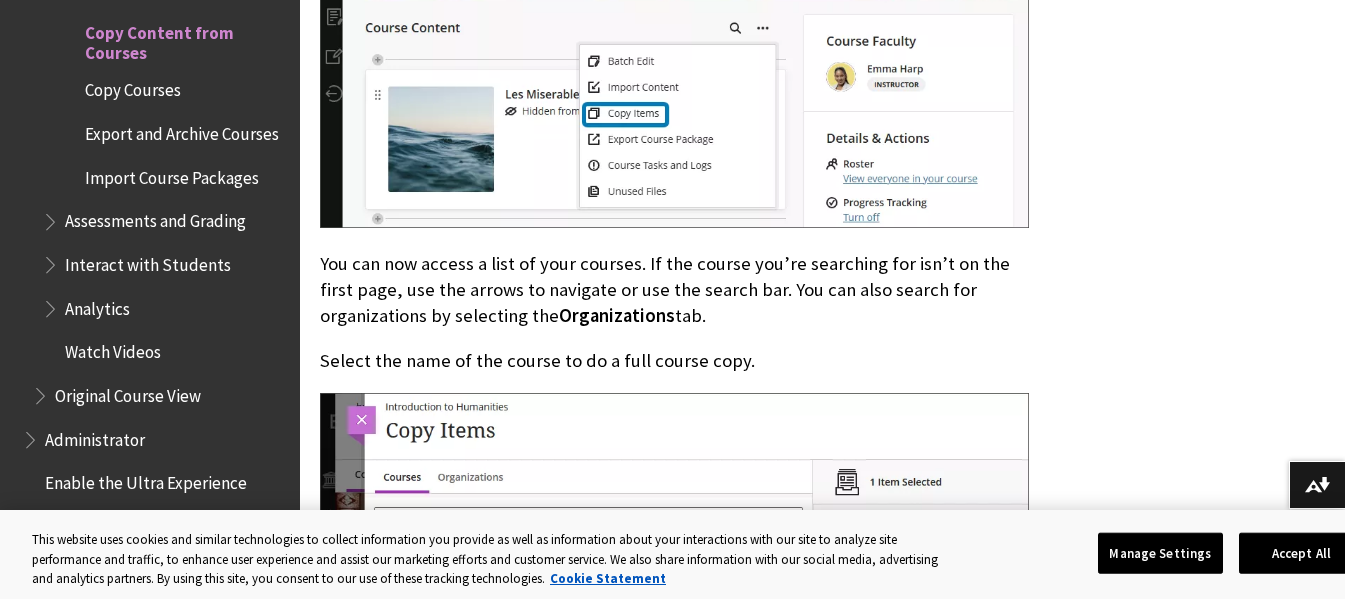 click on "You can now access a list of your courses. If the course you’re searching for isn’t on the first page, use the arrows to navigate or use the search bar. You can also search for organizations by selecting the  Organizations  tab." at bounding box center [674, 290] 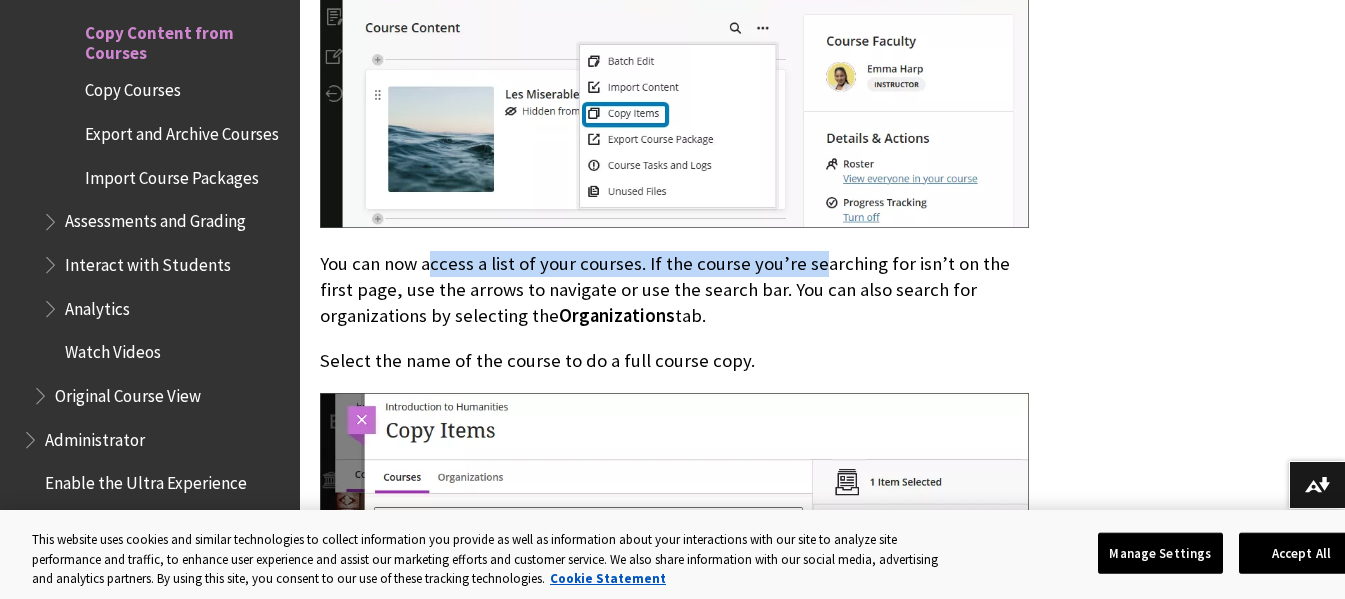 drag, startPoint x: 429, startPoint y: 270, endPoint x: 812, endPoint y: 276, distance: 383.047 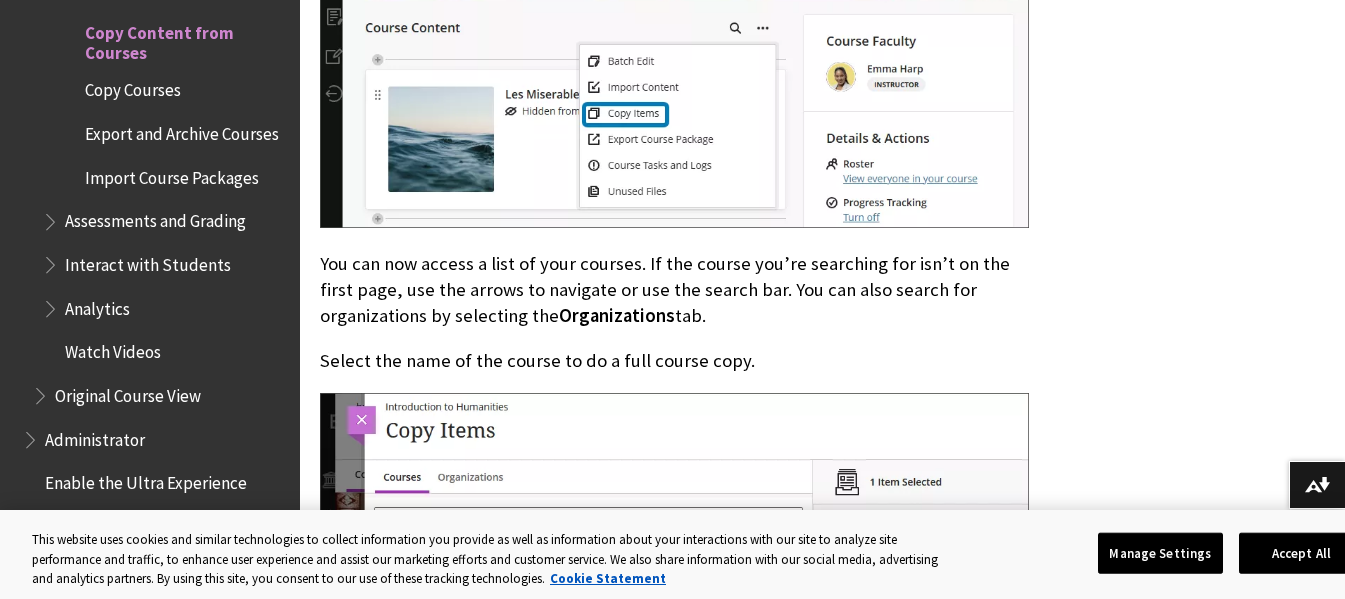 click on "You can now access a list of your courses. If the course you’re searching for isn’t on the first page, use the arrows to navigate or use the search bar. You can also search for organizations by selecting the  Organizations  tab." at bounding box center [674, 290] 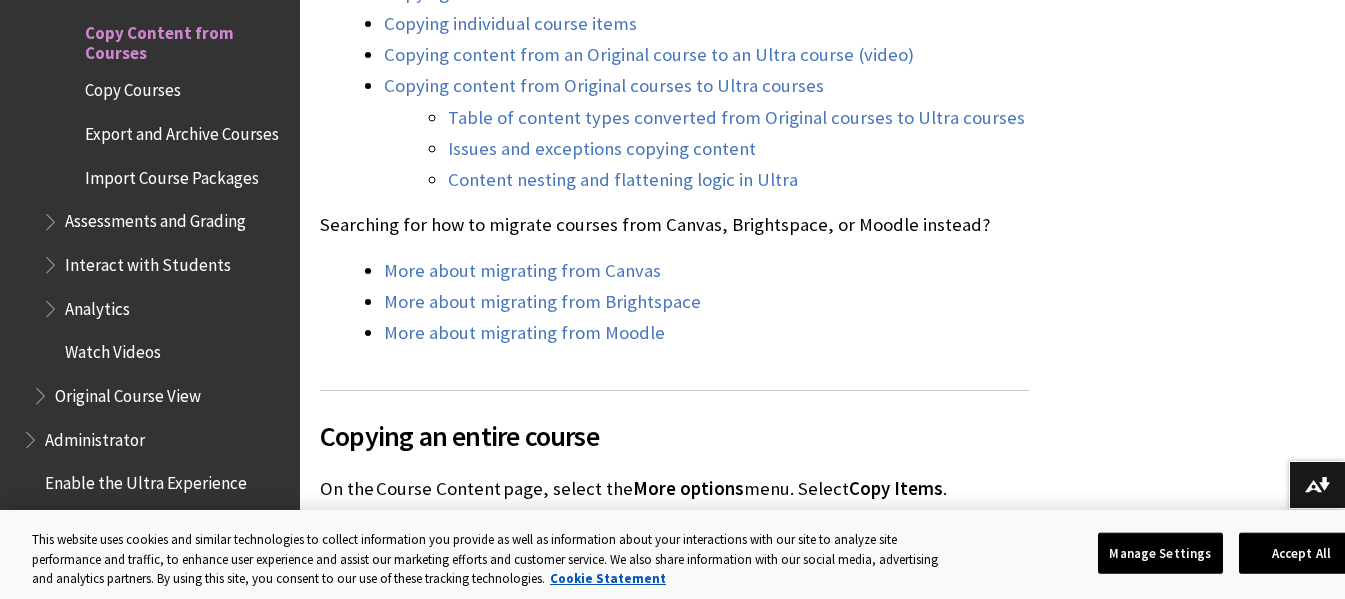 scroll, scrollTop: 769, scrollLeft: 0, axis: vertical 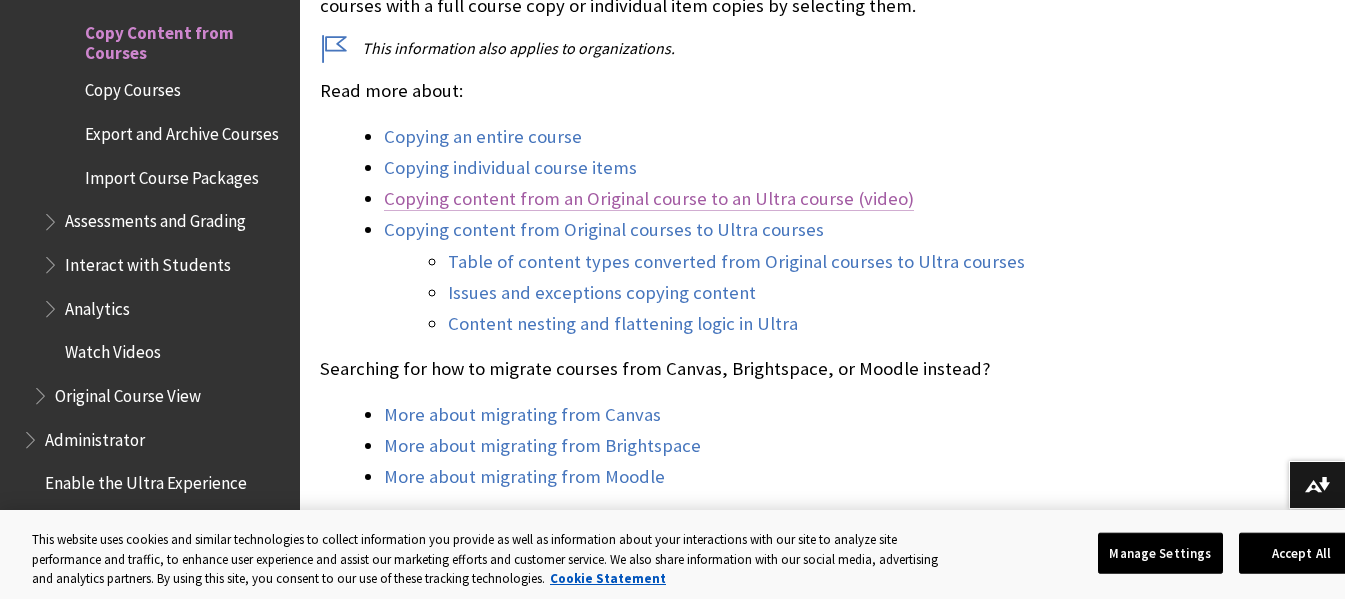 click on "Copying content from an Original course to an Ultra course (video)" at bounding box center [649, 199] 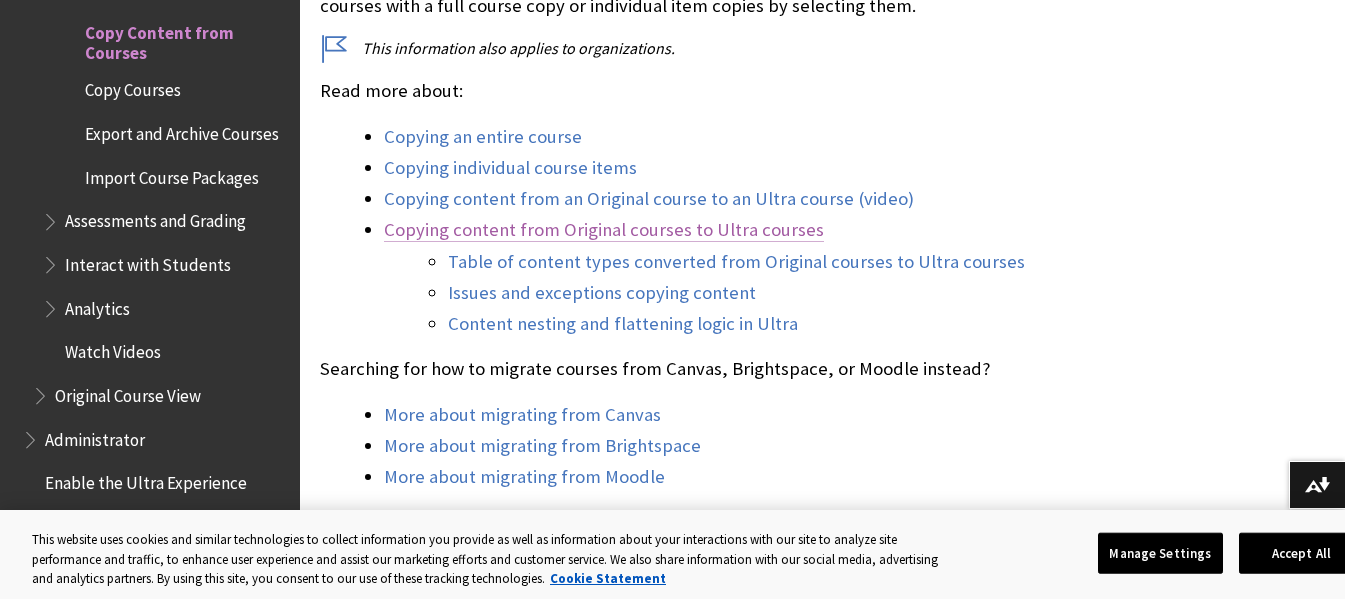 click on "Copying content from Original courses to Ultra courses" at bounding box center [604, 230] 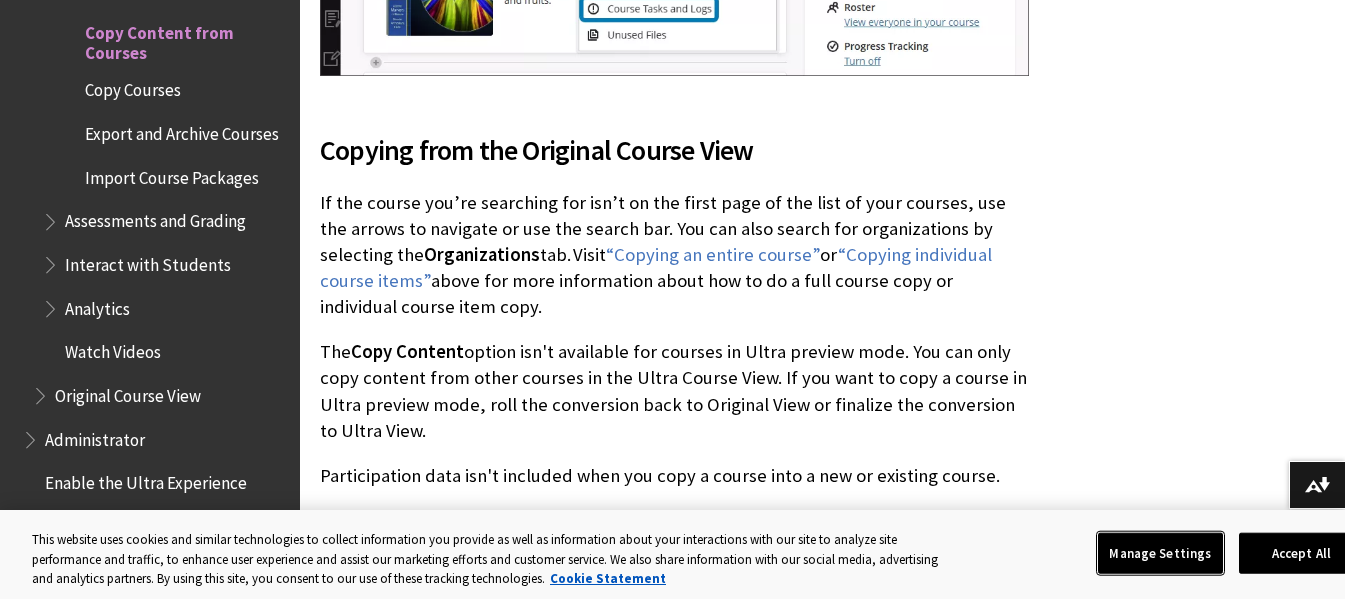 click on "Manage Settings" at bounding box center (1160, 553) 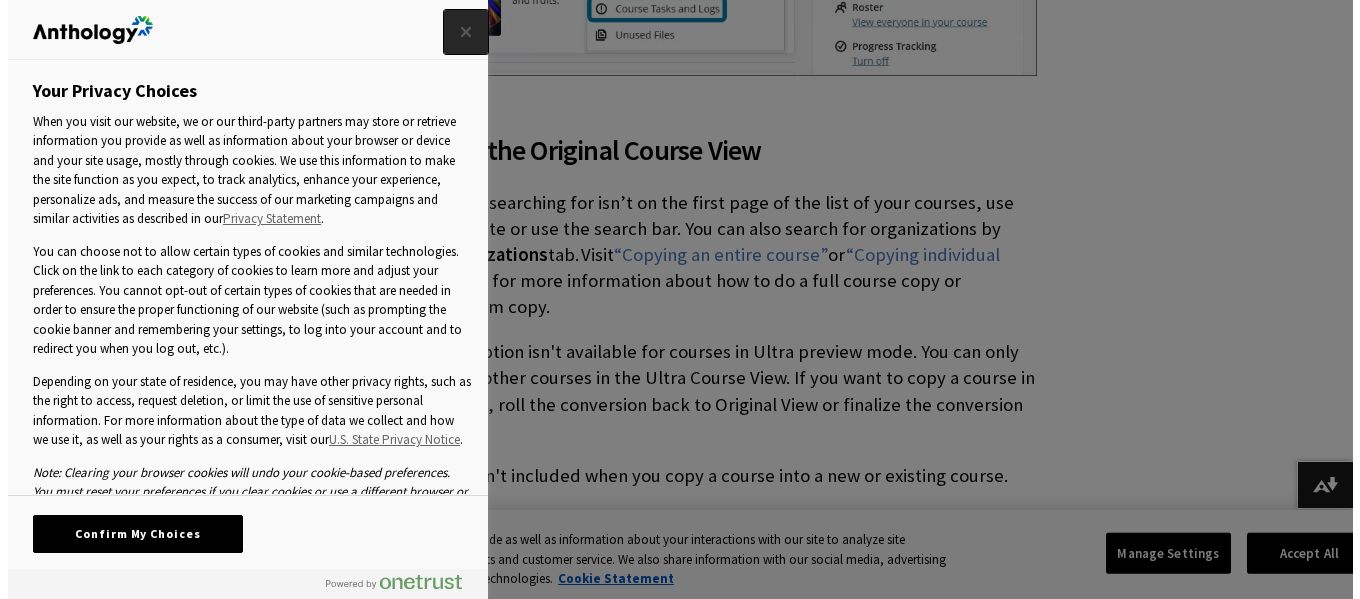 scroll, scrollTop: 6141, scrollLeft: 0, axis: vertical 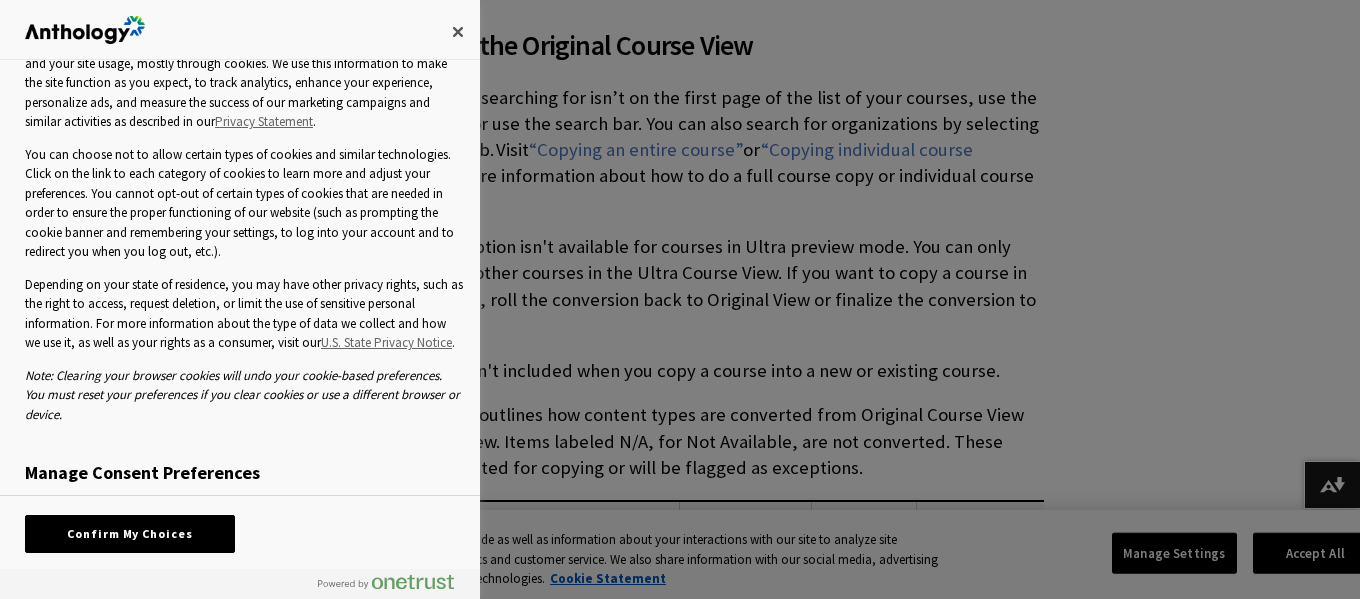 click on "Manage Consent Preferences" at bounding box center [244, 478] 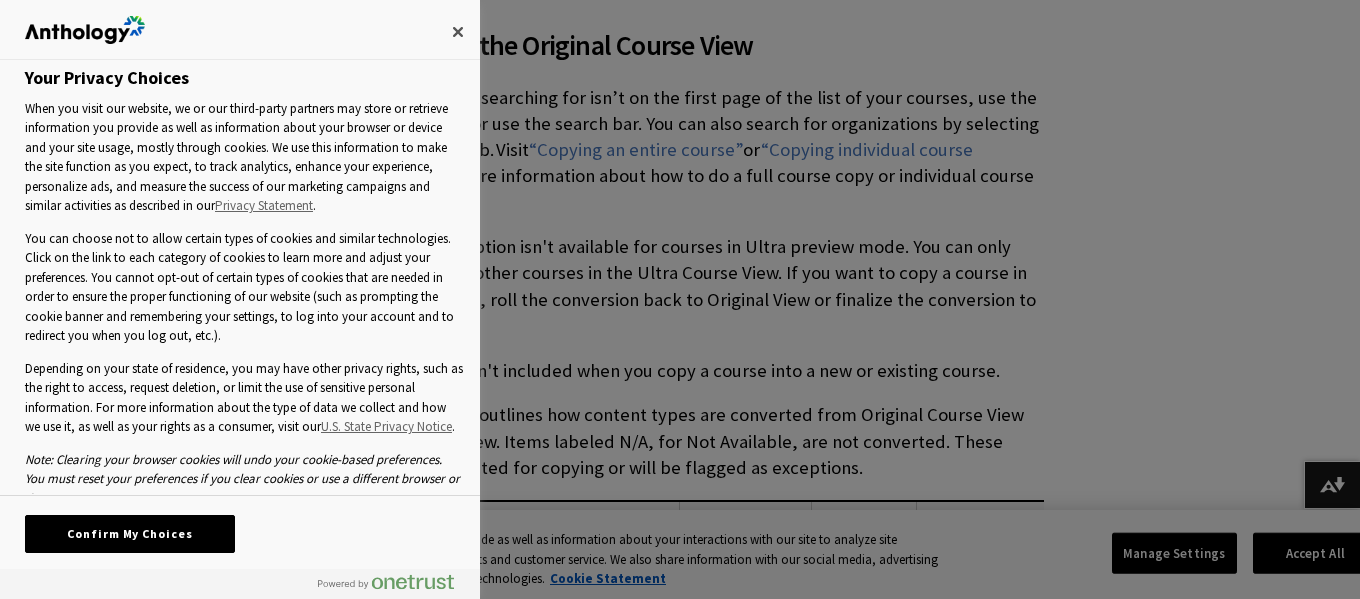 scroll, scrollTop: 0, scrollLeft: 0, axis: both 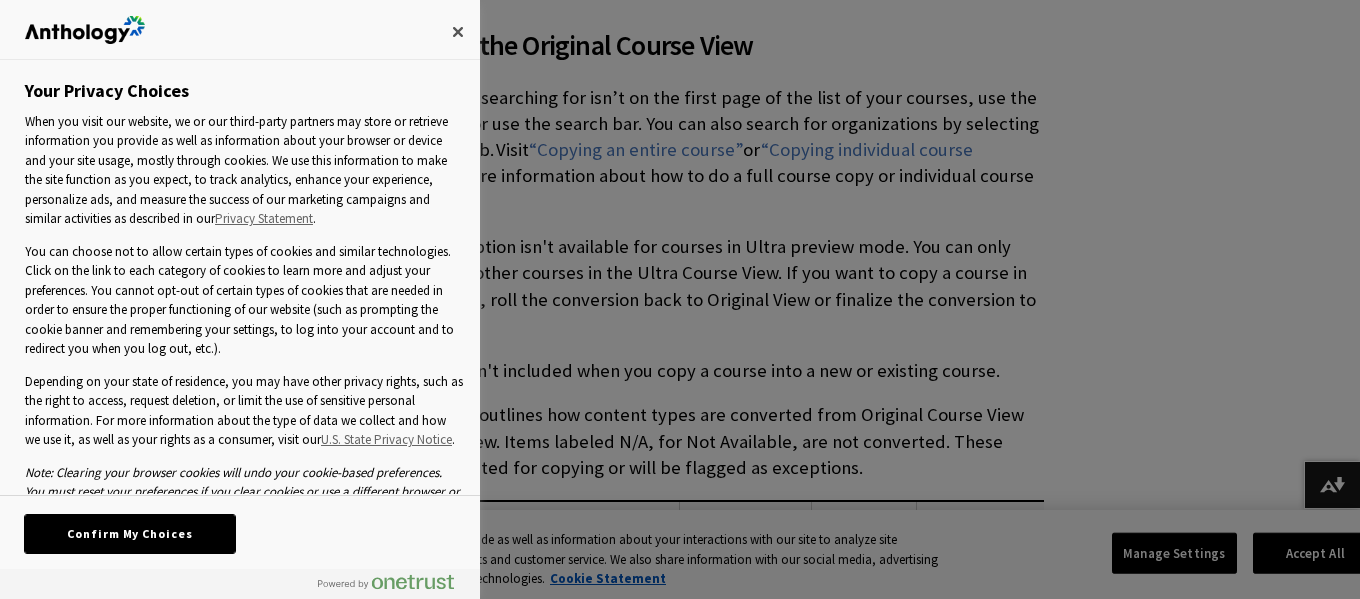 click on "Confirm My Choices" at bounding box center [130, 534] 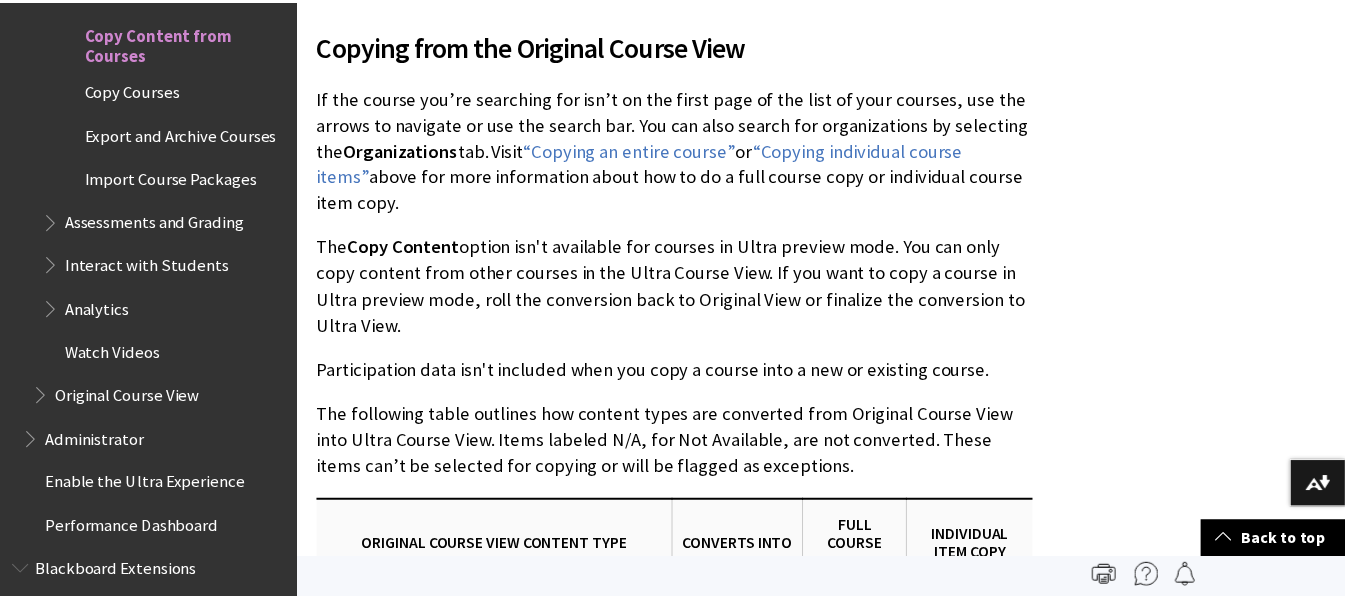 scroll, scrollTop: 6084, scrollLeft: 0, axis: vertical 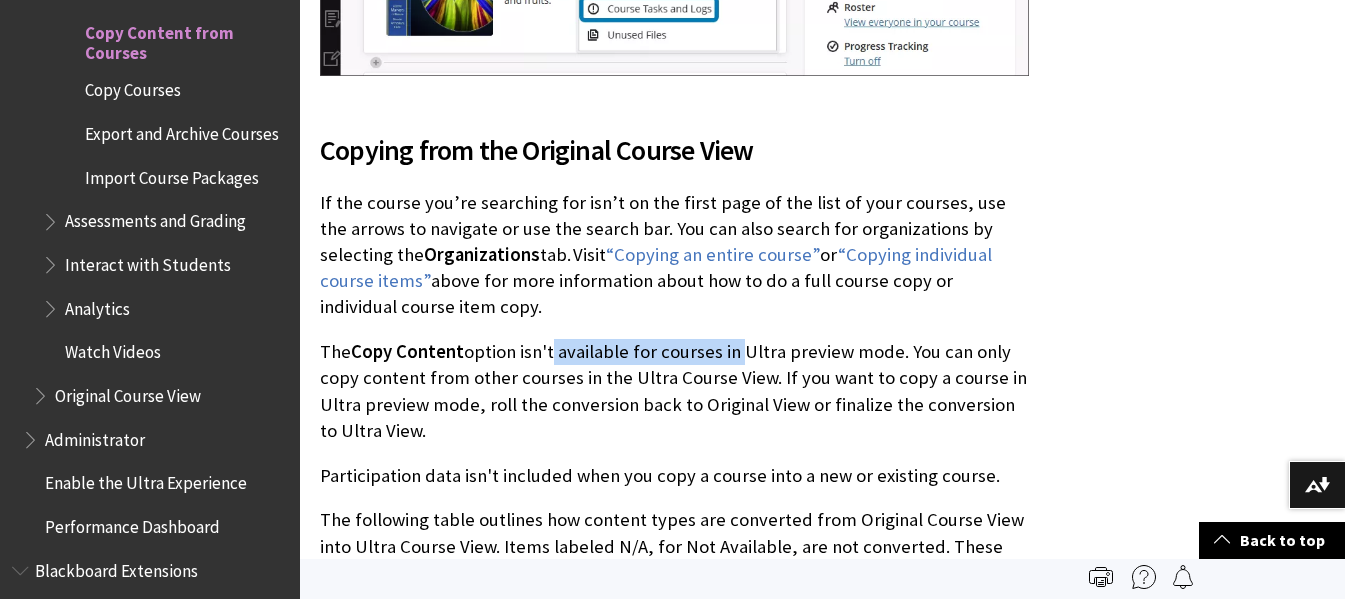 drag, startPoint x: 552, startPoint y: 242, endPoint x: 741, endPoint y: 247, distance: 189.06613 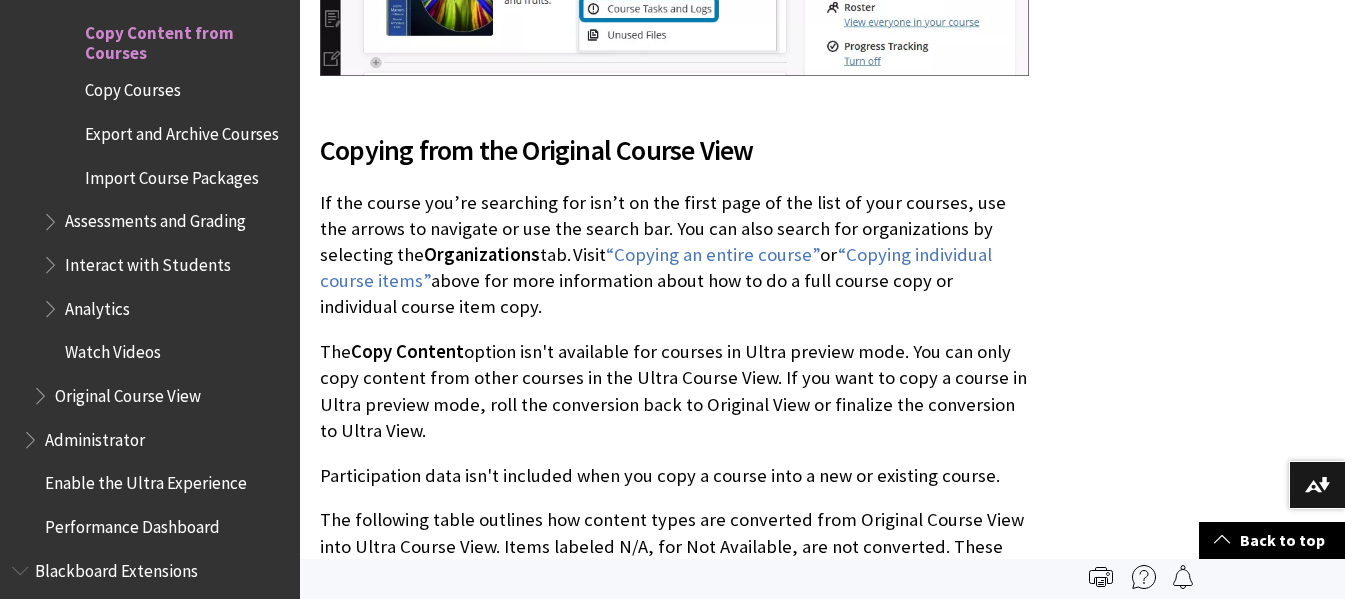 click on "The  Copy Content  option isn't available for courses in Ultra preview mode. You can only copy content from other courses in the Ultra Course View. If you want to copy a course in Ultra preview mode, roll the conversion back to Original View or finalize the conversion to Ultra View." at bounding box center [674, 391] 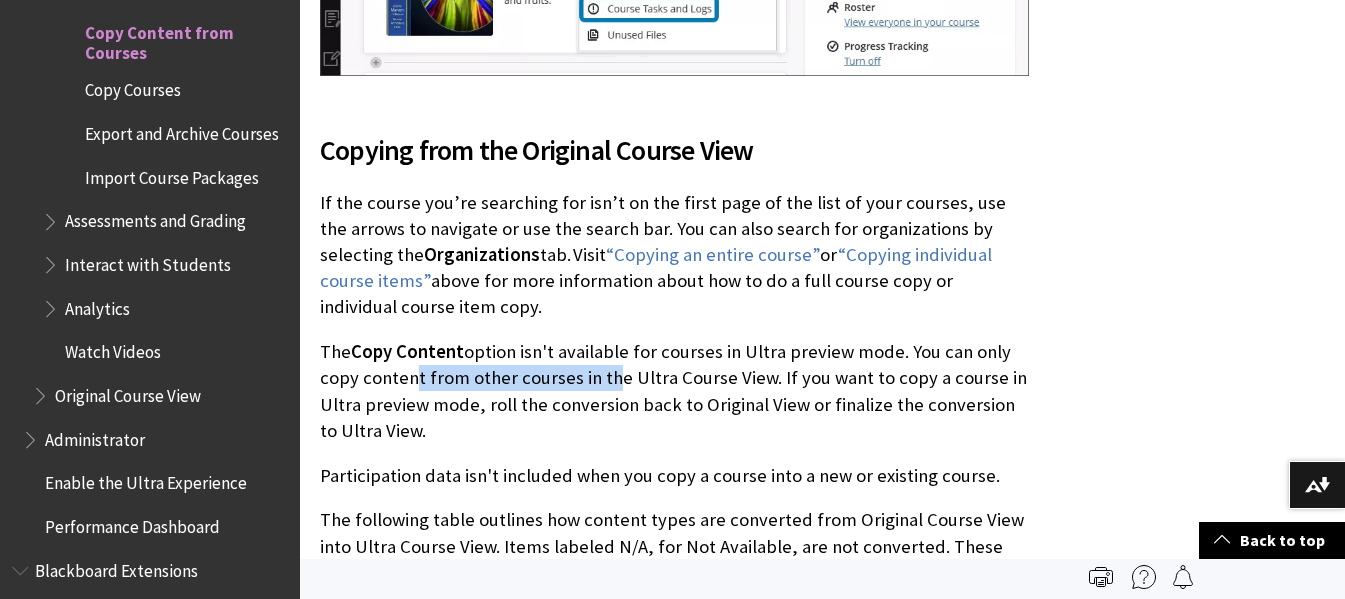 drag, startPoint x: 417, startPoint y: 283, endPoint x: 614, endPoint y: 274, distance: 197.20547 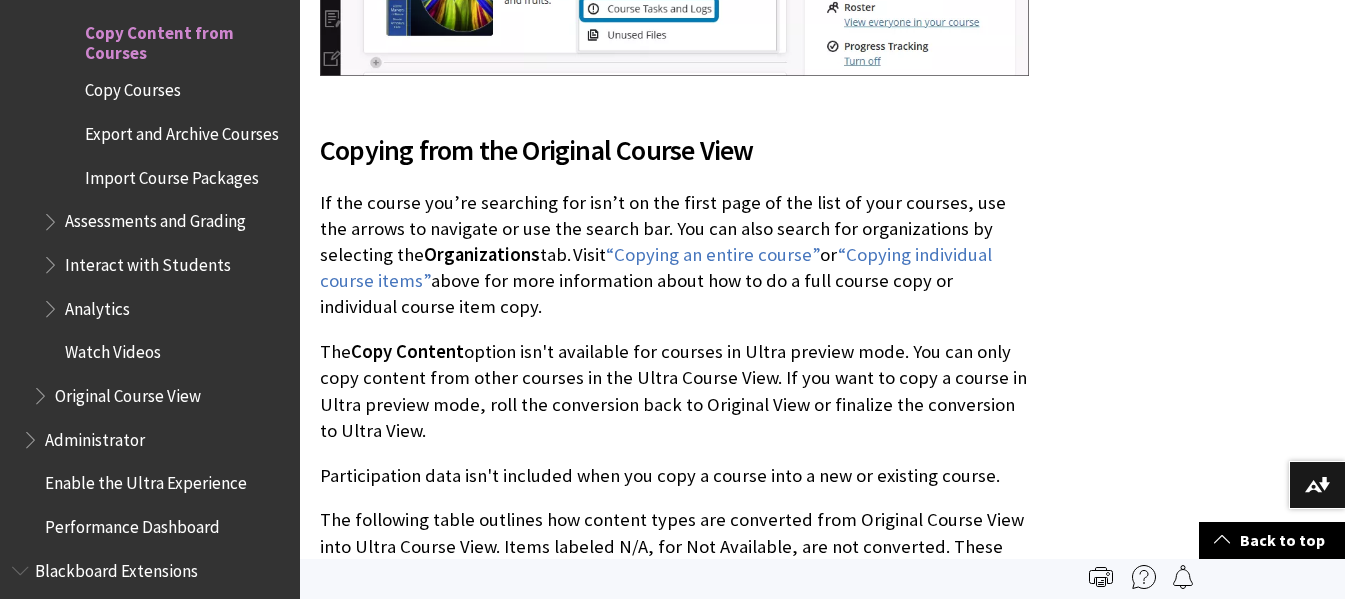 click on "The  Copy Content  option isn't available for courses in Ultra preview mode. You can only copy content from other courses in the Ultra Course View. If you want to copy a course in Ultra preview mode, roll the conversion back to Original View or finalize the conversion to Ultra View." at bounding box center [674, 391] 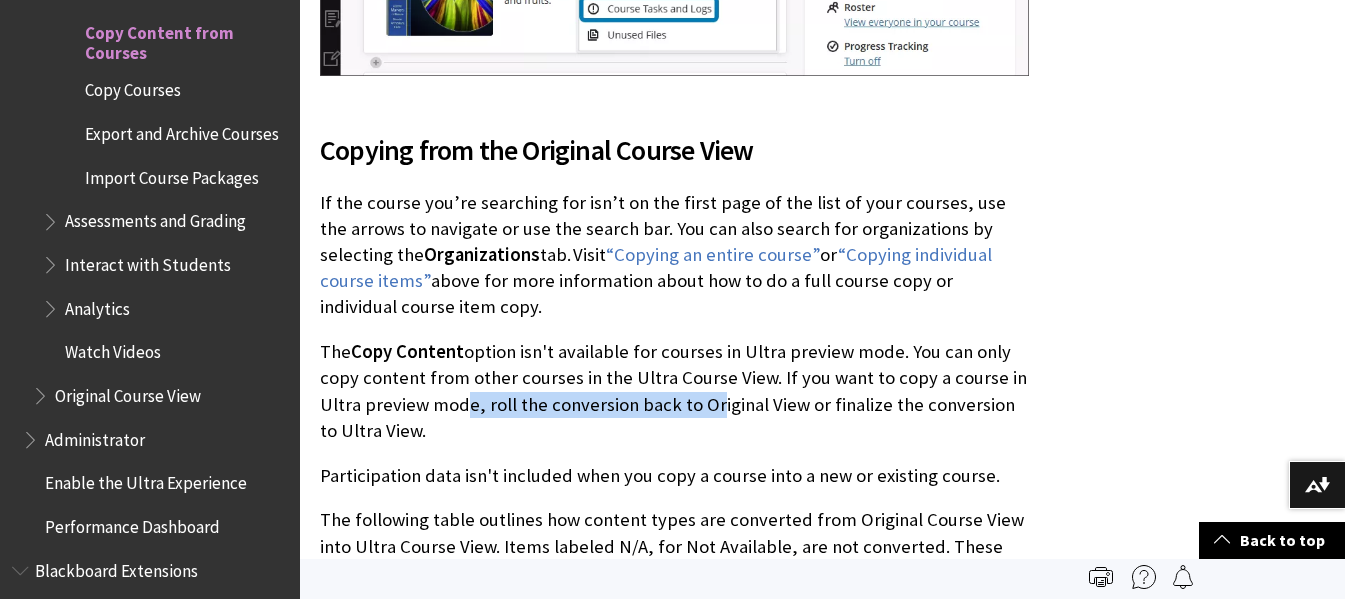 drag, startPoint x: 463, startPoint y: 304, endPoint x: 711, endPoint y: 304, distance: 248 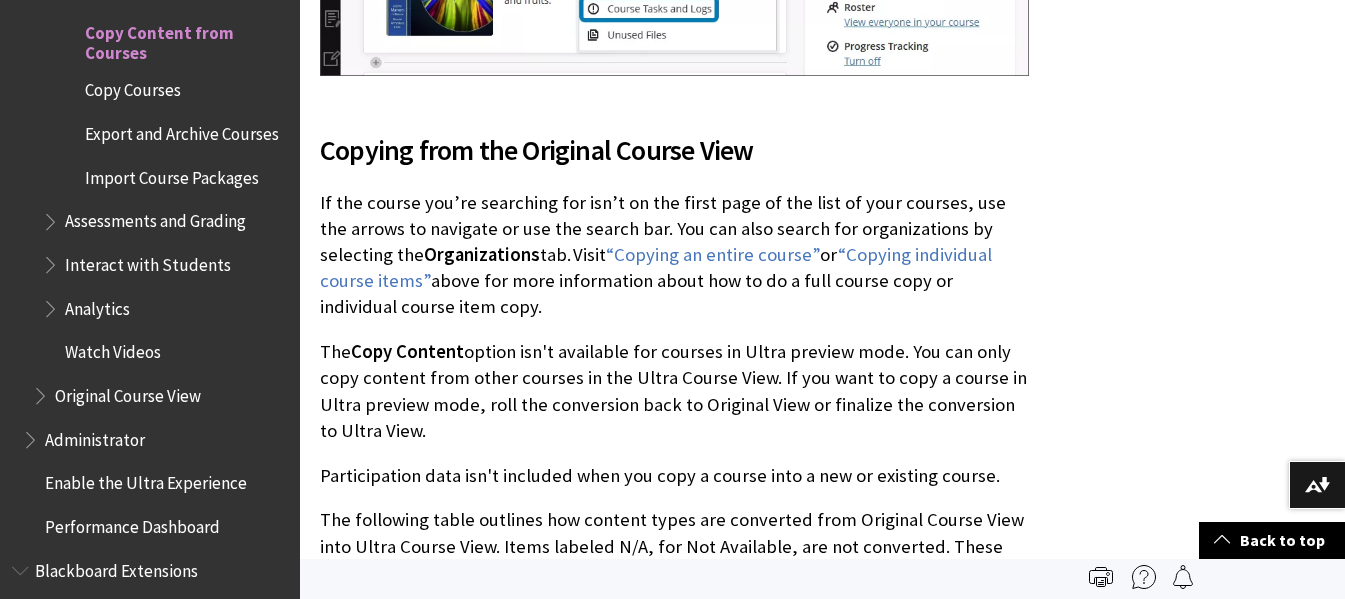 click on "The  Copy Content  option isn't available for courses in Ultra preview mode. You can only copy content from other courses in the Ultra Course View. If you want to copy a course in Ultra preview mode, roll the conversion back to Original View or finalize the conversion to Ultra View." at bounding box center [674, 391] 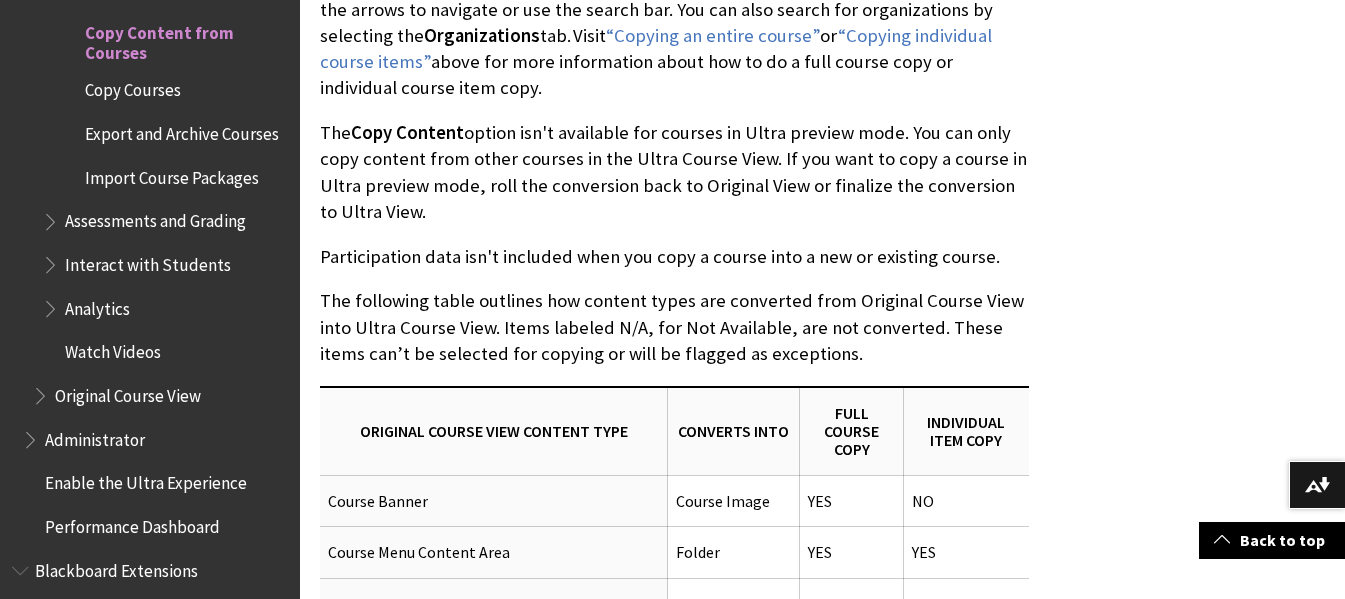 scroll, scrollTop: 6351, scrollLeft: 0, axis: vertical 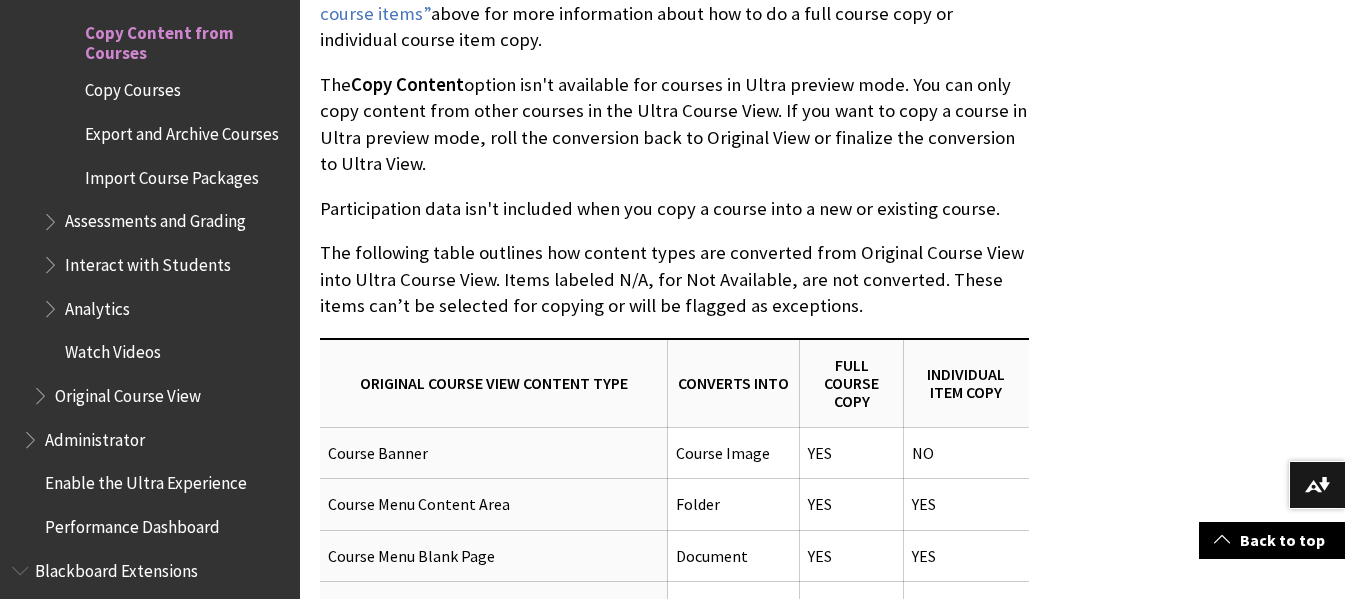 click on "Participation data isn't included when you copy a course into a new or existing course." at bounding box center (674, 209) 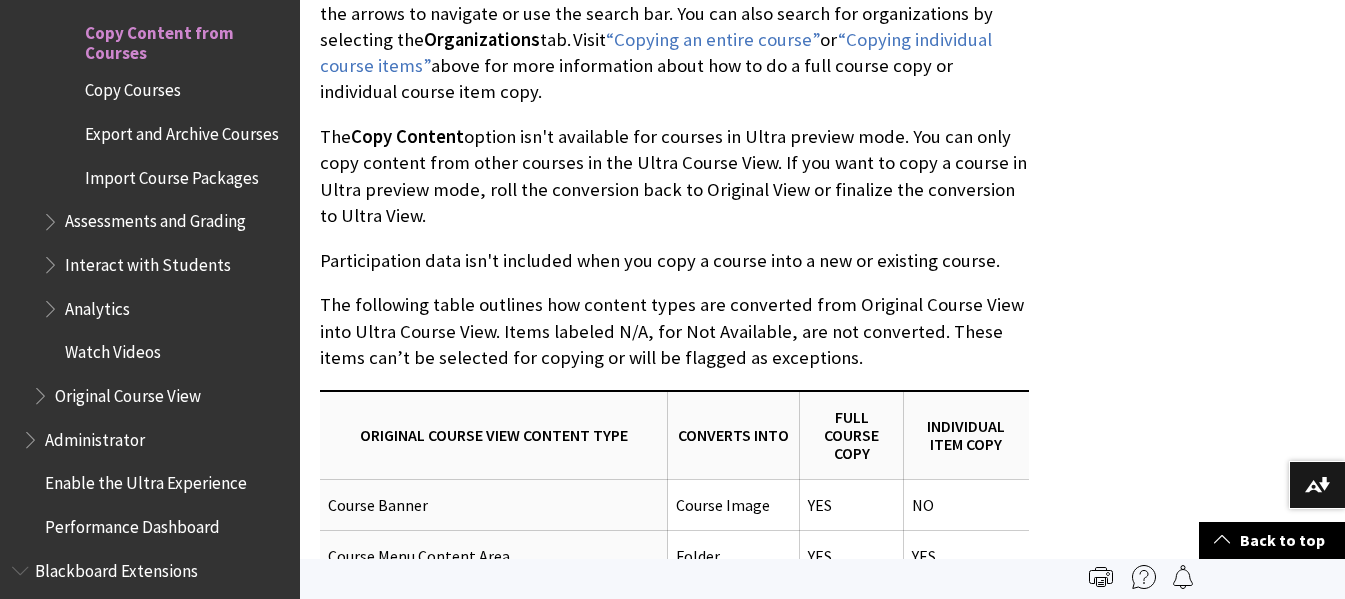 scroll, scrollTop: 6284, scrollLeft: 0, axis: vertical 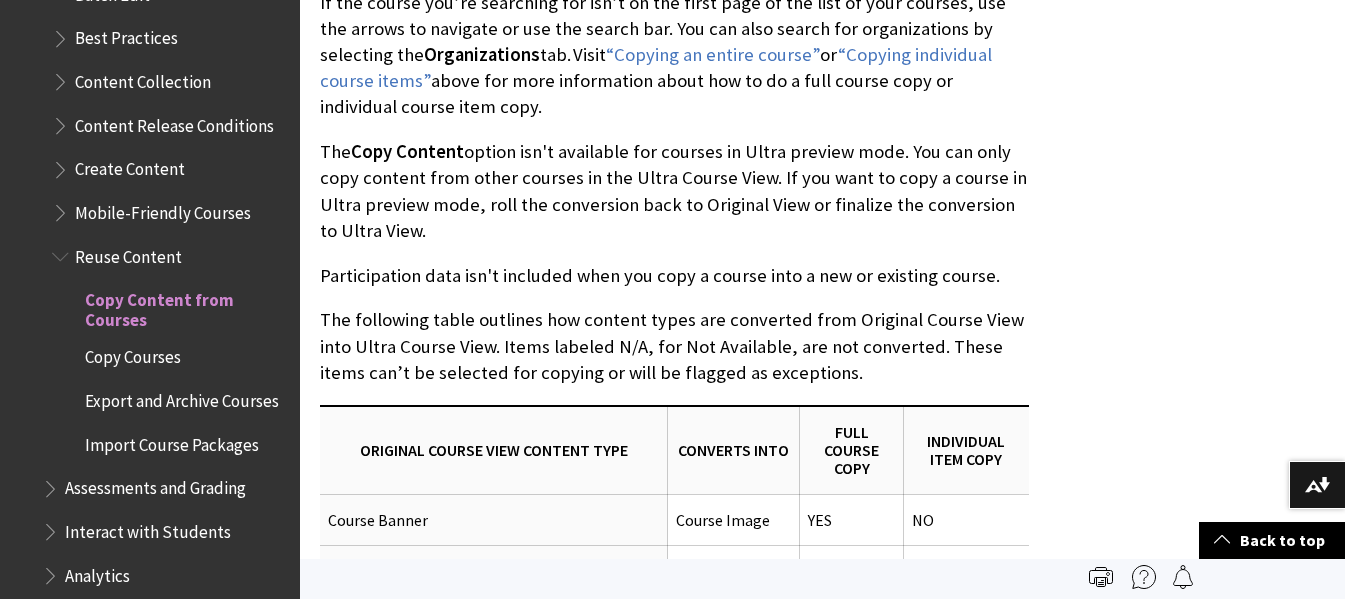 click on "Copy Courses" at bounding box center (133, 354) 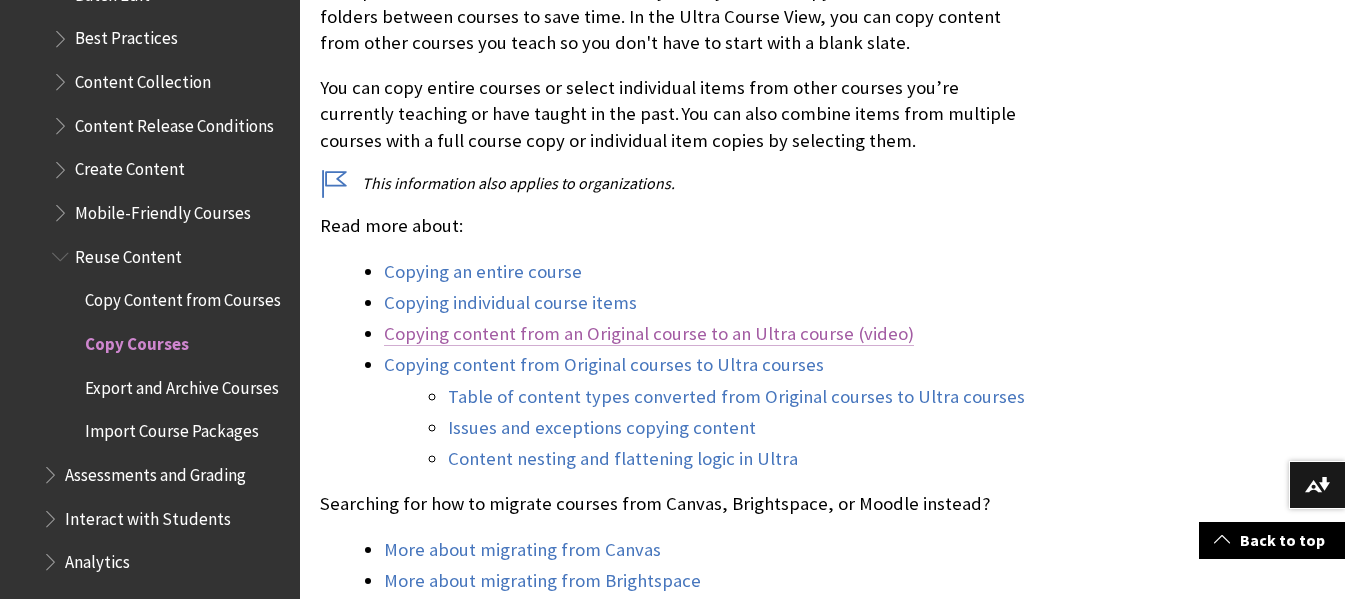 scroll, scrollTop: 636, scrollLeft: 0, axis: vertical 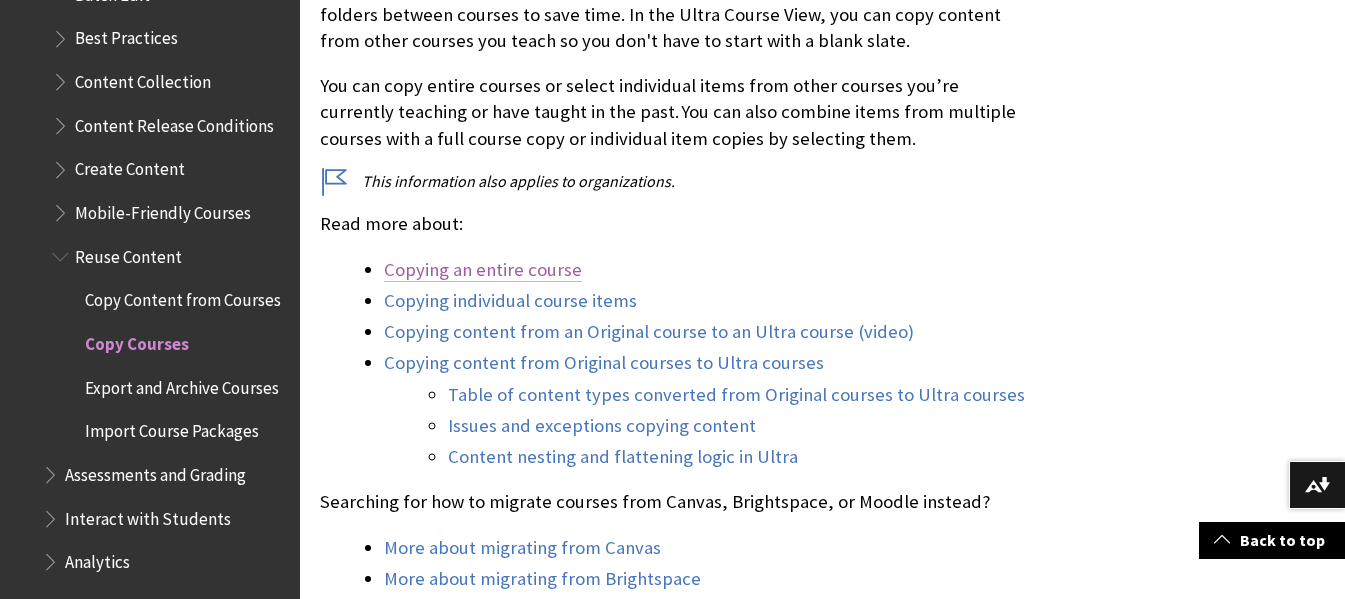 click on "Copying an entire course" at bounding box center (483, 270) 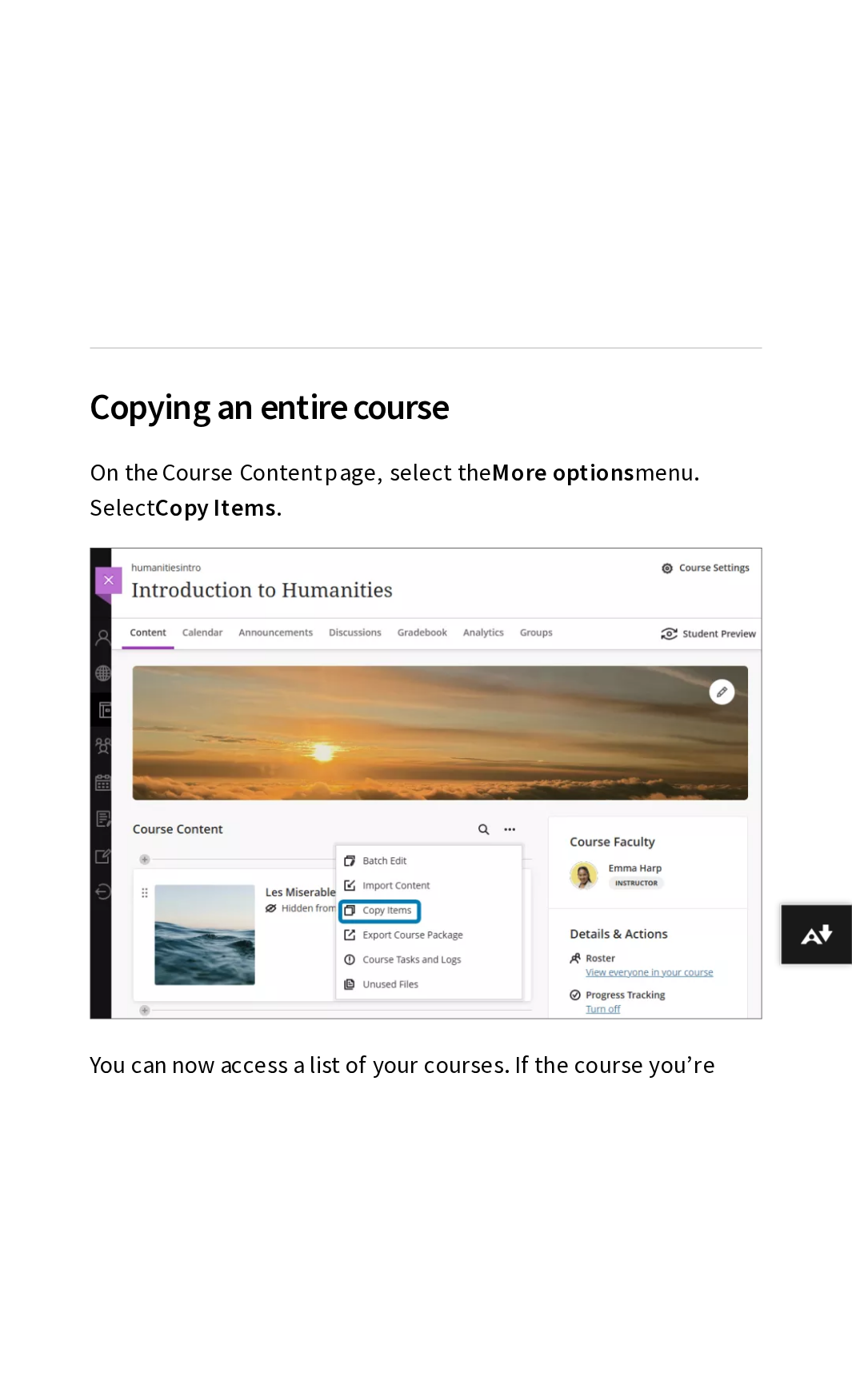 scroll, scrollTop: 1071, scrollLeft: 0, axis: vertical 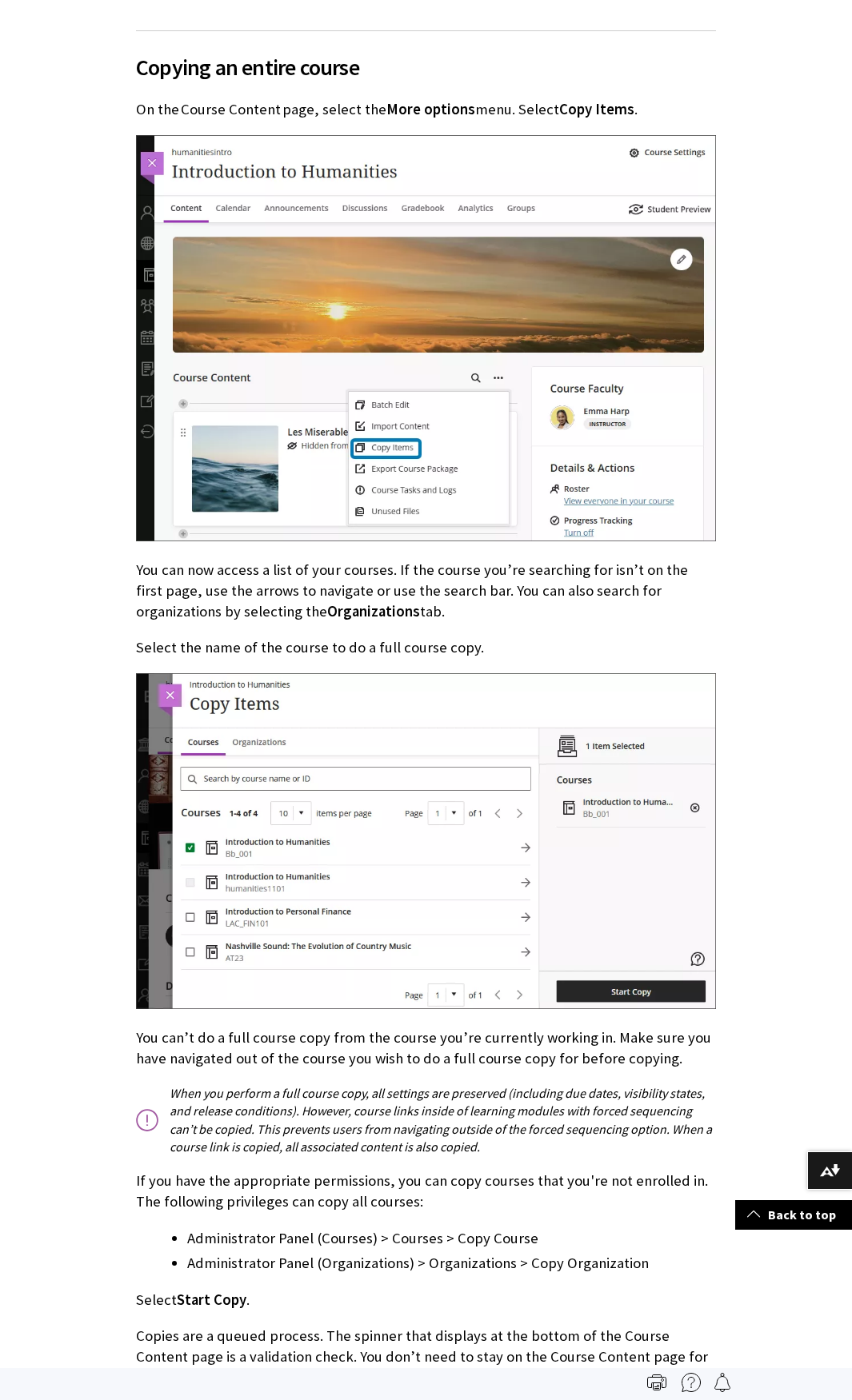 click on "Copying an entire course On the Course Content page, select the  More options  menu. Select  Copy Items .
You can now access a list of your courses. If the course you’re searching for isn’t on the first page, use the arrows to navigate or use the search bar. You can also search for organizations by selecting the  Organizations  tab.  Select the name of the course to do a full course copy.
You can’t do a full course copy from the course you’re currently working in. Make sure you have navigated out of the course you wish to do a full course copy for before copying.  Administrator Panel (Courses) > Courses > Copy Course  Select  Start Copy .  More options  ." at bounding box center [426, 856] 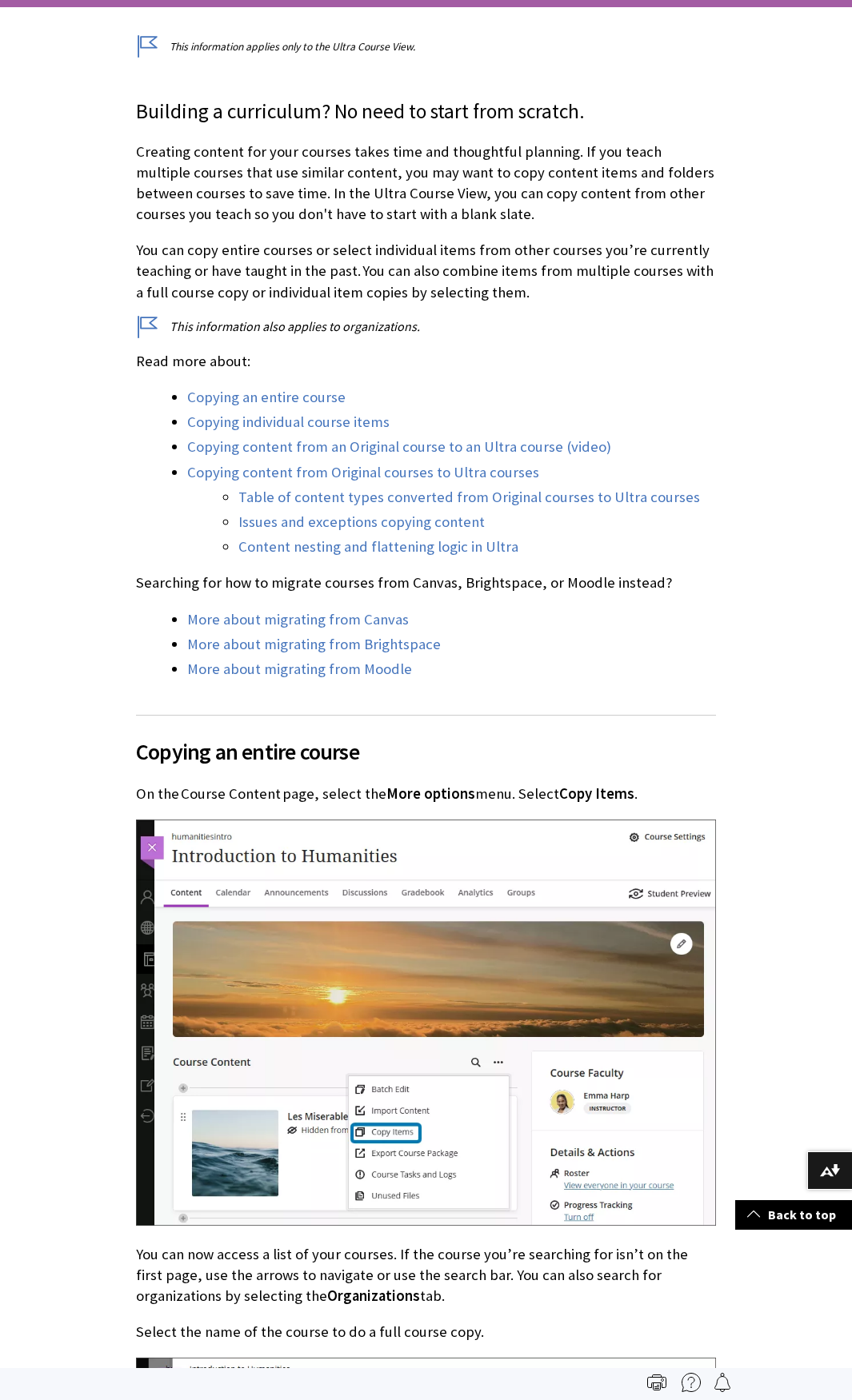 scroll, scrollTop: 378, scrollLeft: 0, axis: vertical 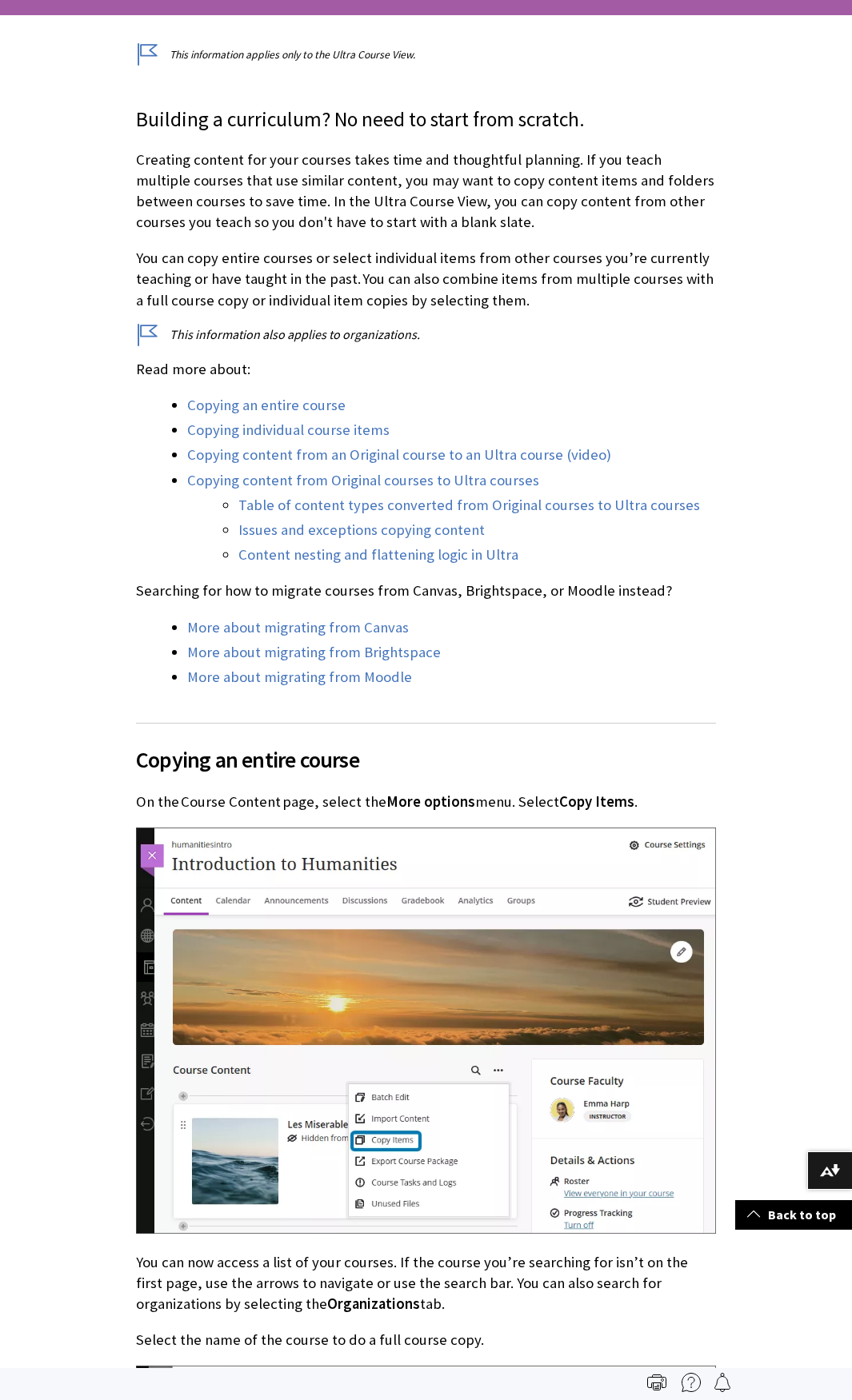 click on "Copying content from Original courses to Ultra courses" at bounding box center [363, 481] 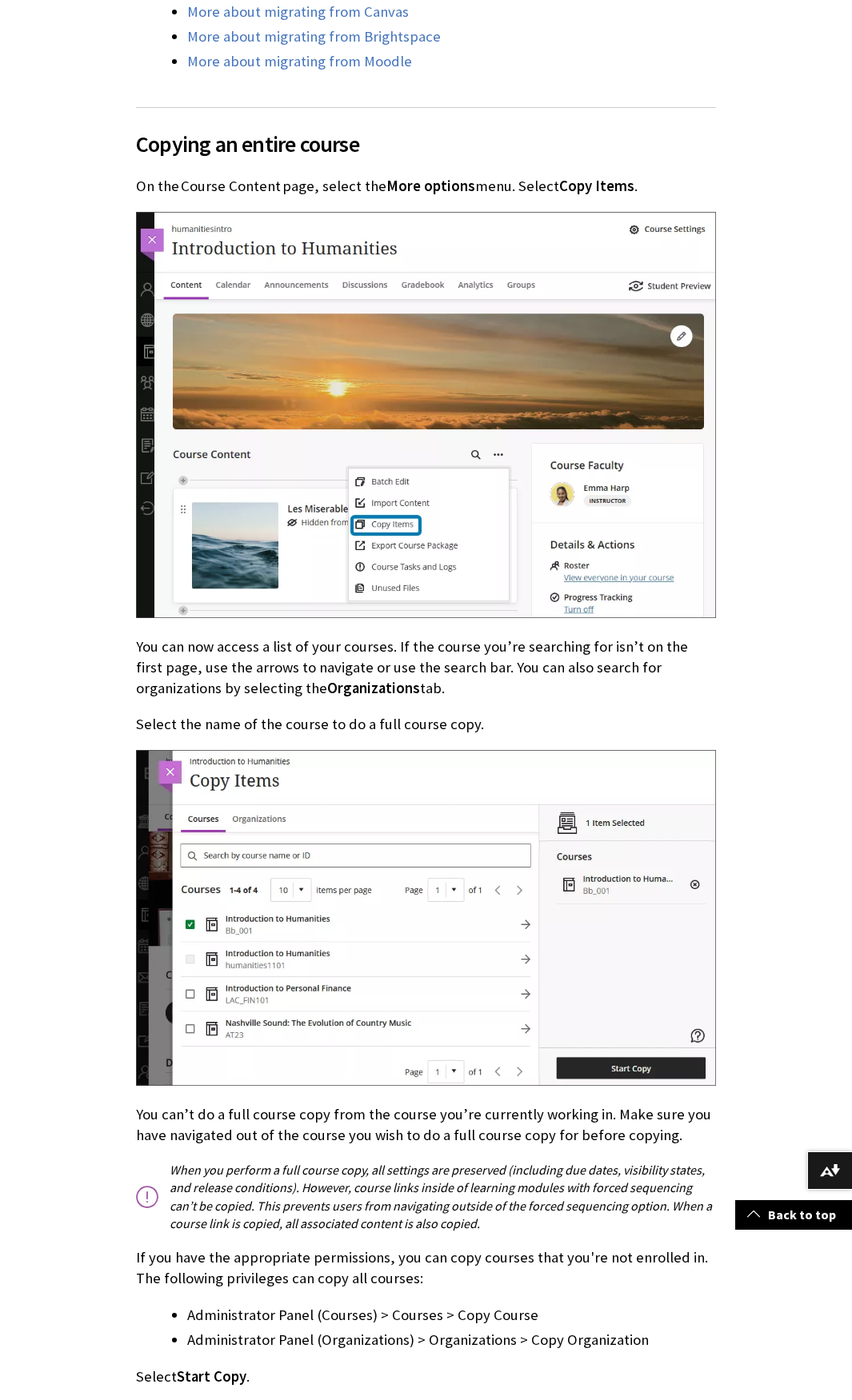 scroll, scrollTop: 1013, scrollLeft: 0, axis: vertical 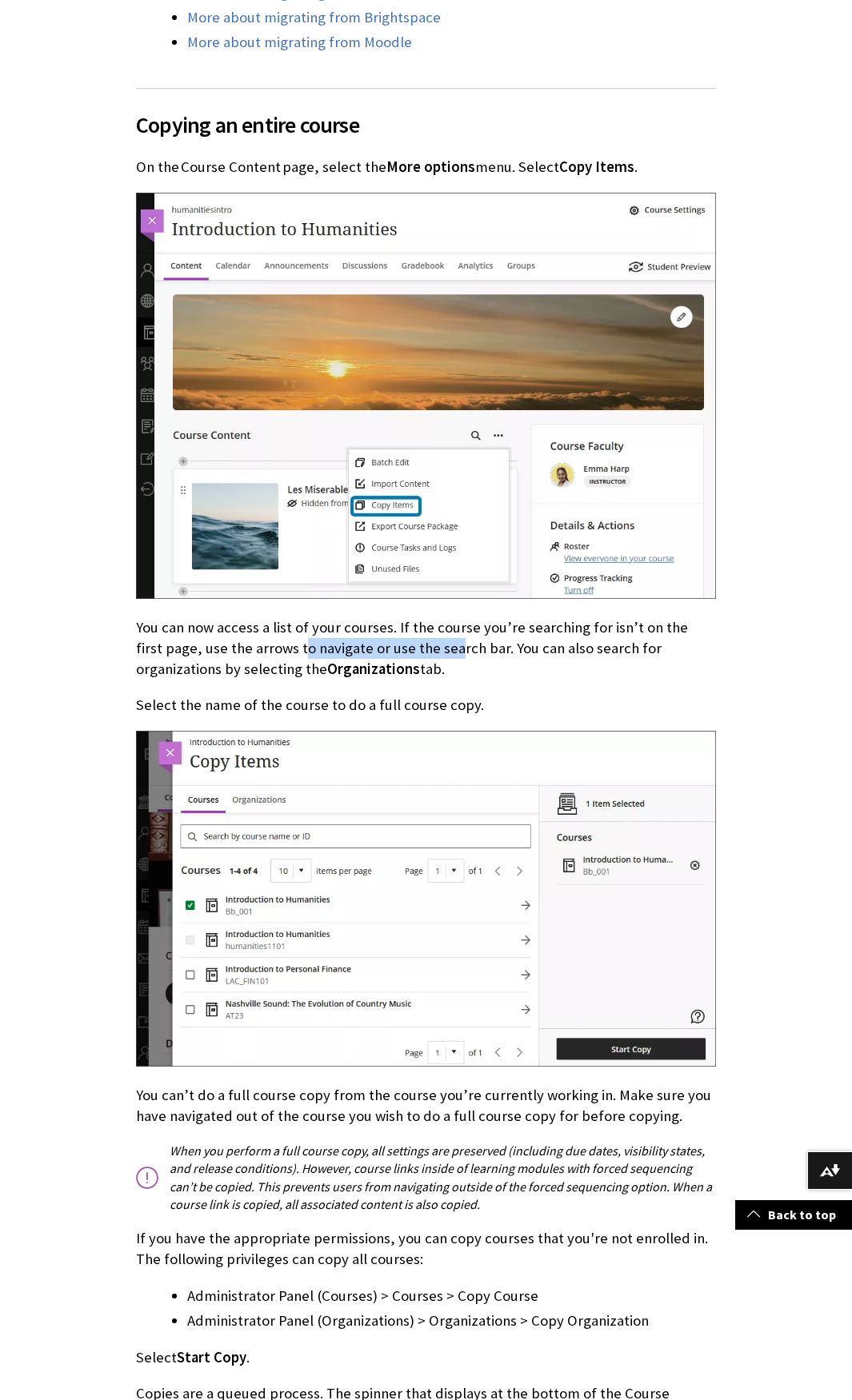 drag, startPoint x: 266, startPoint y: 660, endPoint x: 420, endPoint y: 655, distance: 154.08115 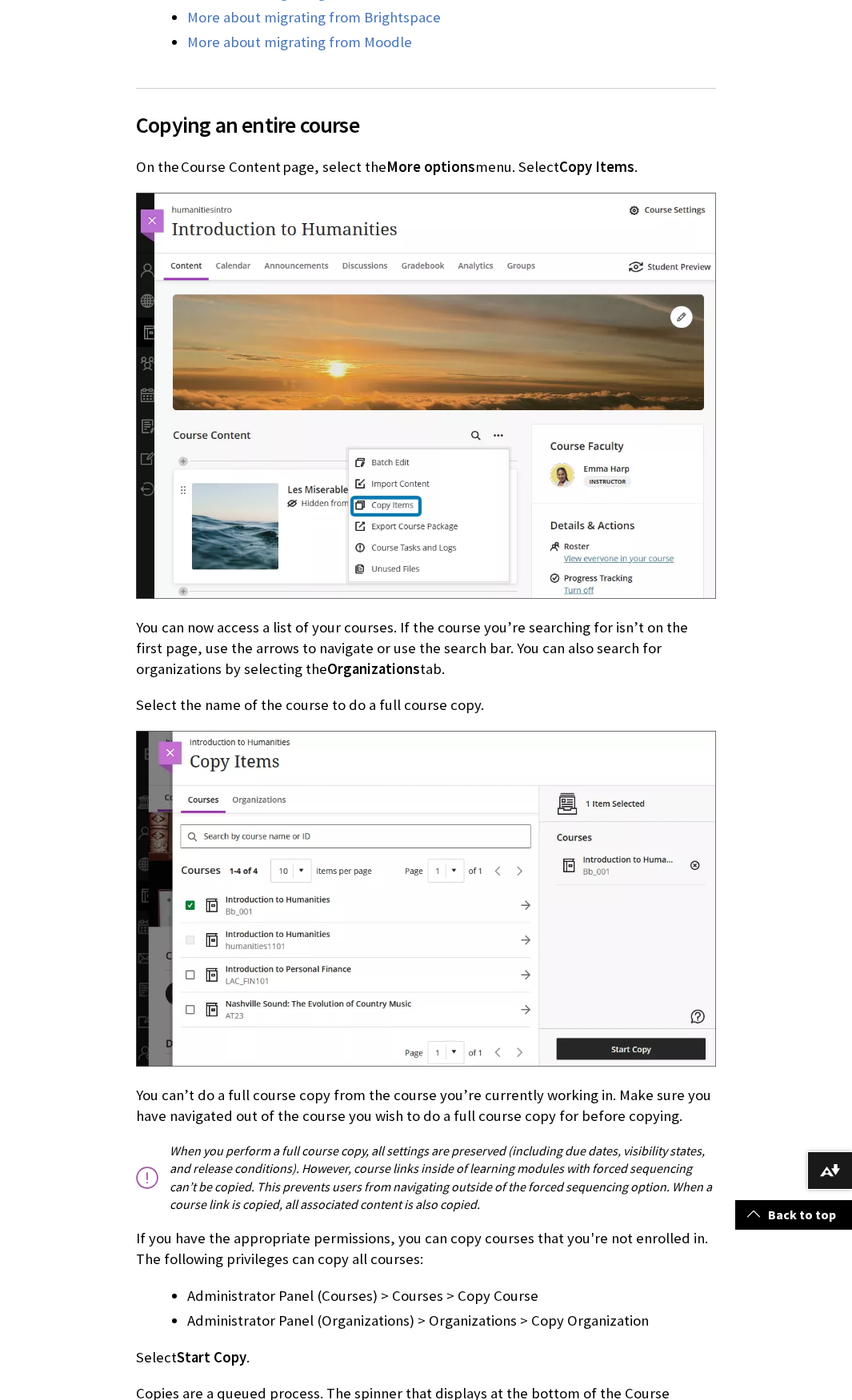 click on "You can now access a list of your courses. If the course you’re searching for isn’t on the first page, use the arrows to navigate or use the search bar. You can also search for organizations by selecting the  Organizations  tab." at bounding box center (426, 648) 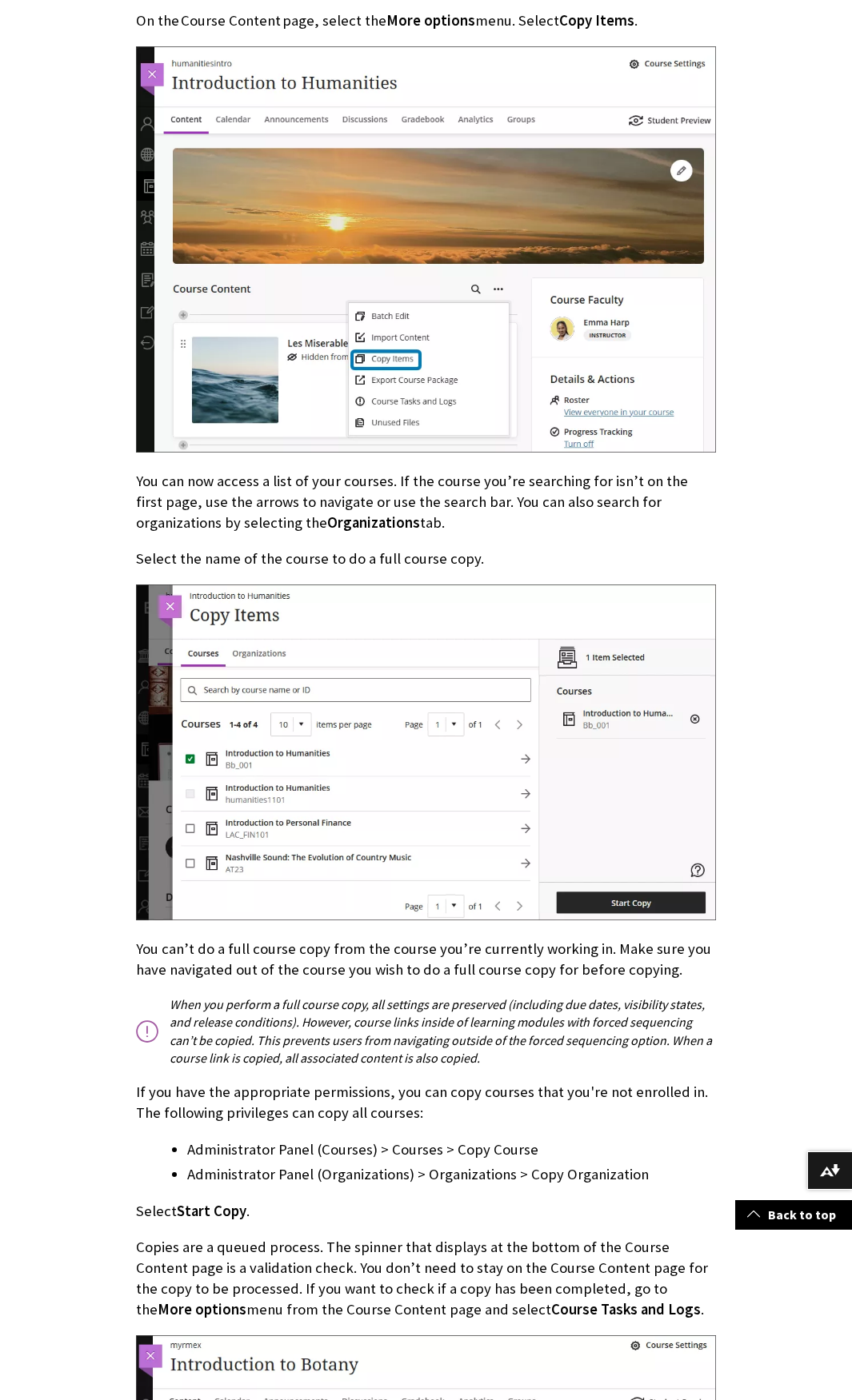 scroll, scrollTop: 1173, scrollLeft: 0, axis: vertical 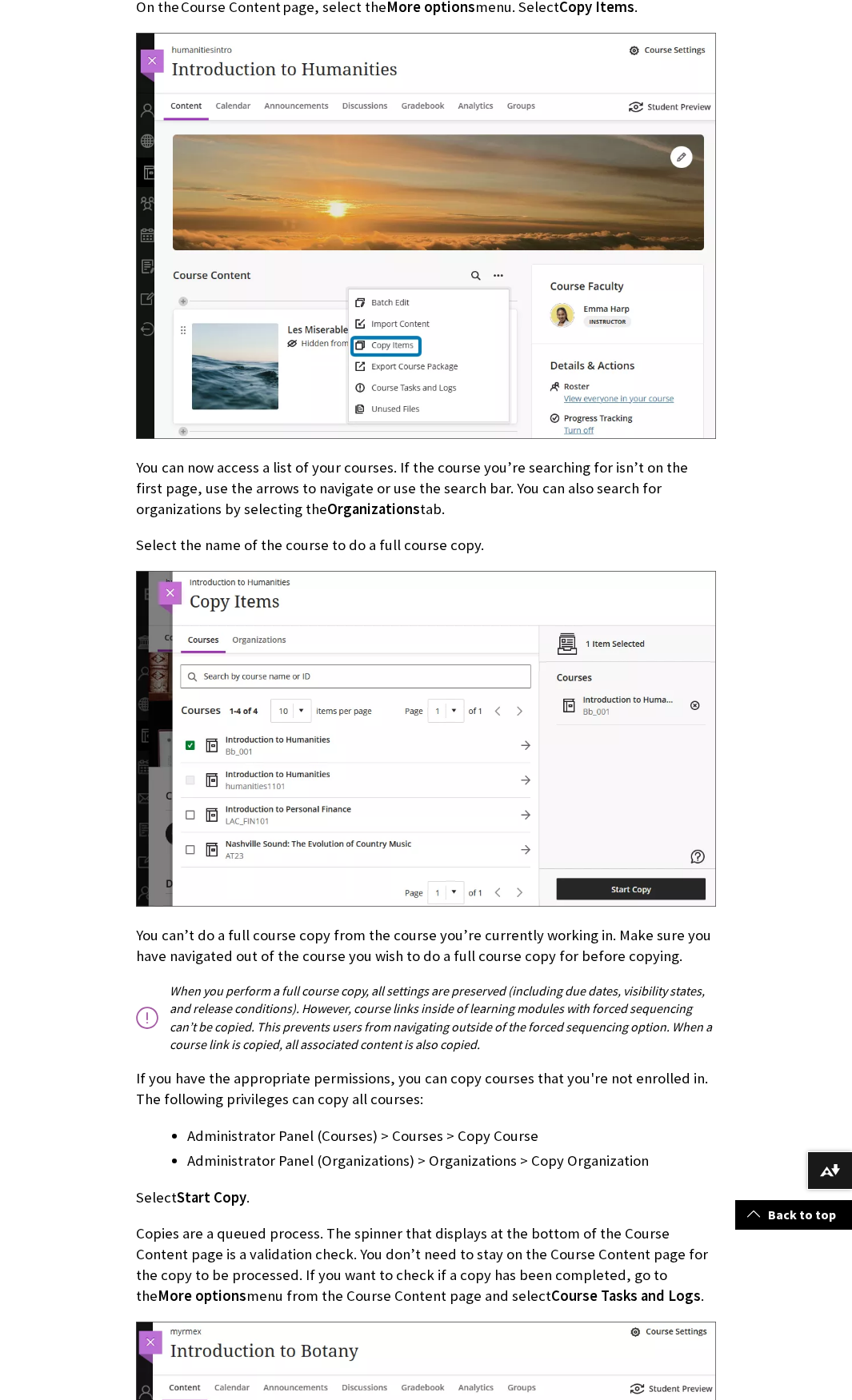 drag, startPoint x: 266, startPoint y: 550, endPoint x: 391, endPoint y: 544, distance: 125.14392 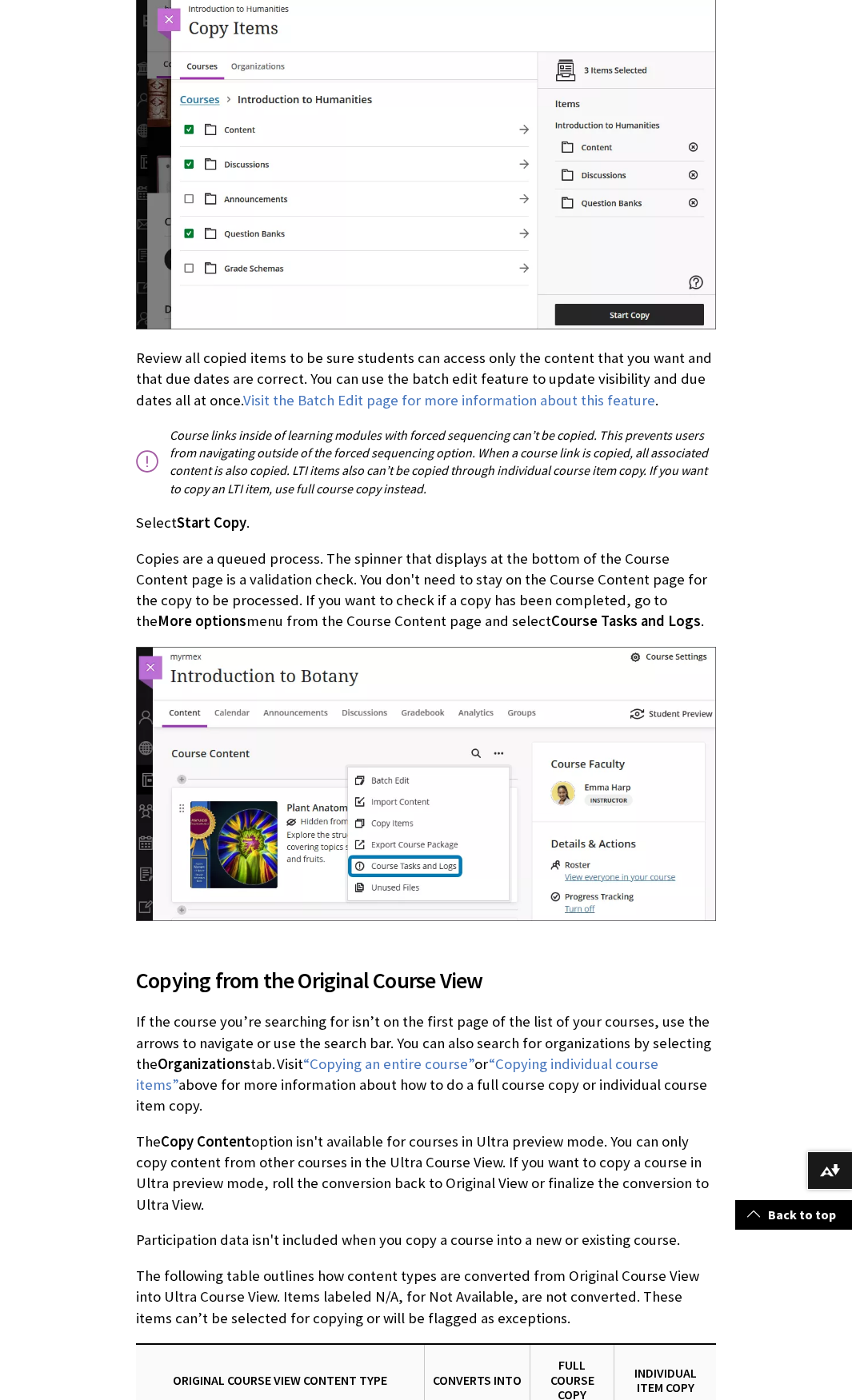 scroll, scrollTop: 4051, scrollLeft: 0, axis: vertical 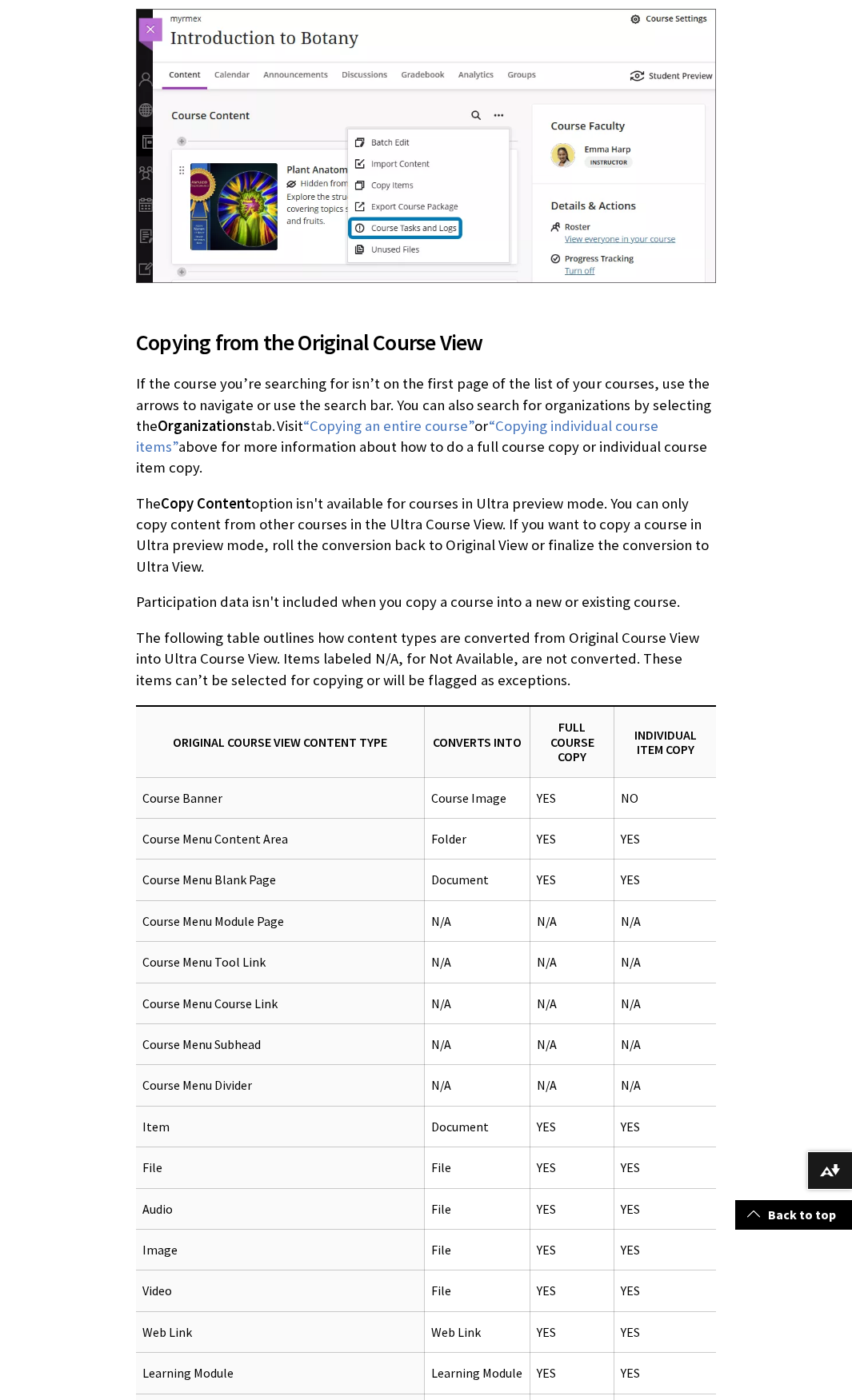 drag, startPoint x: 794, startPoint y: 670, endPoint x: 805, endPoint y: 718, distance: 49.244289 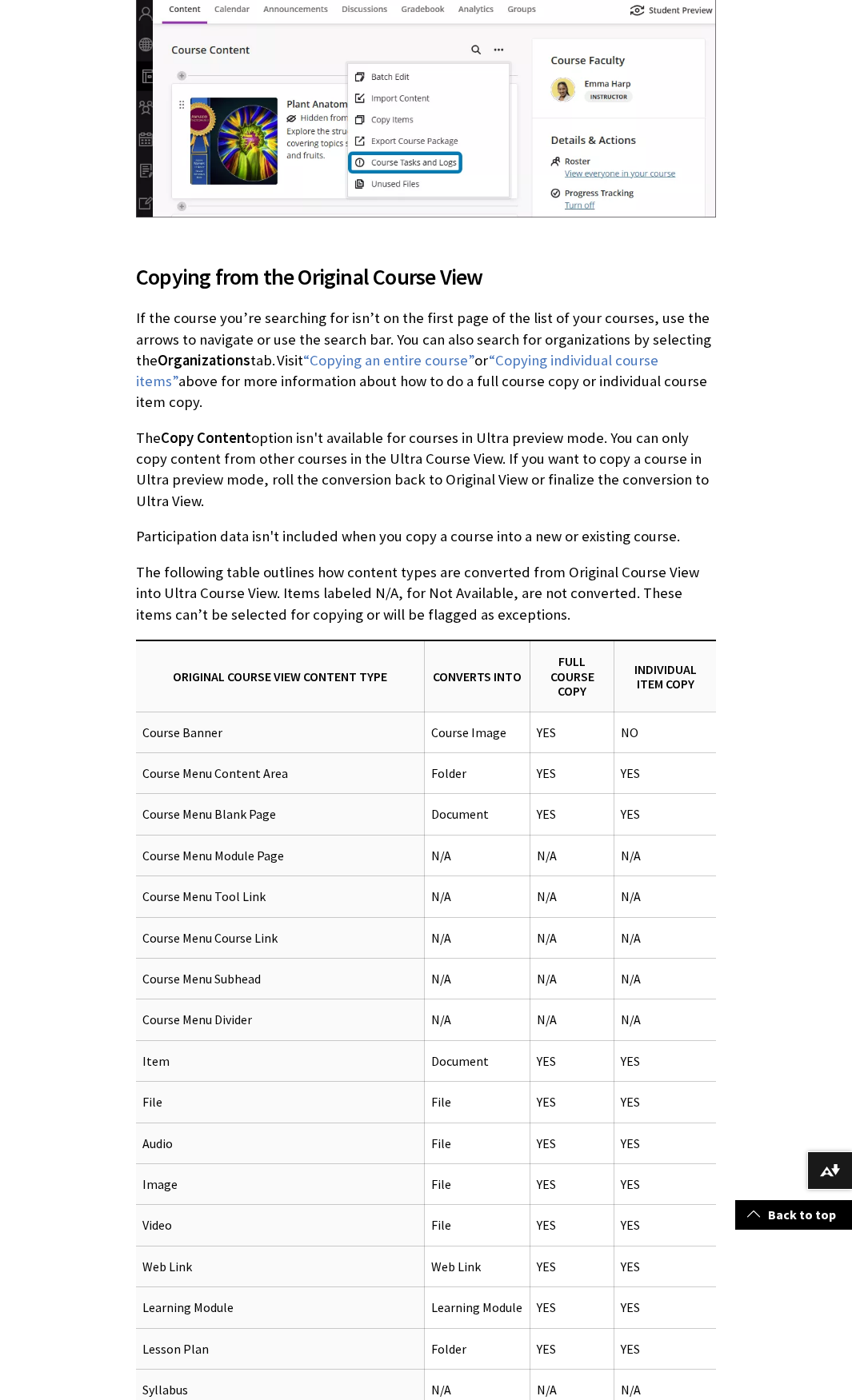 scroll, scrollTop: 4750, scrollLeft: 0, axis: vertical 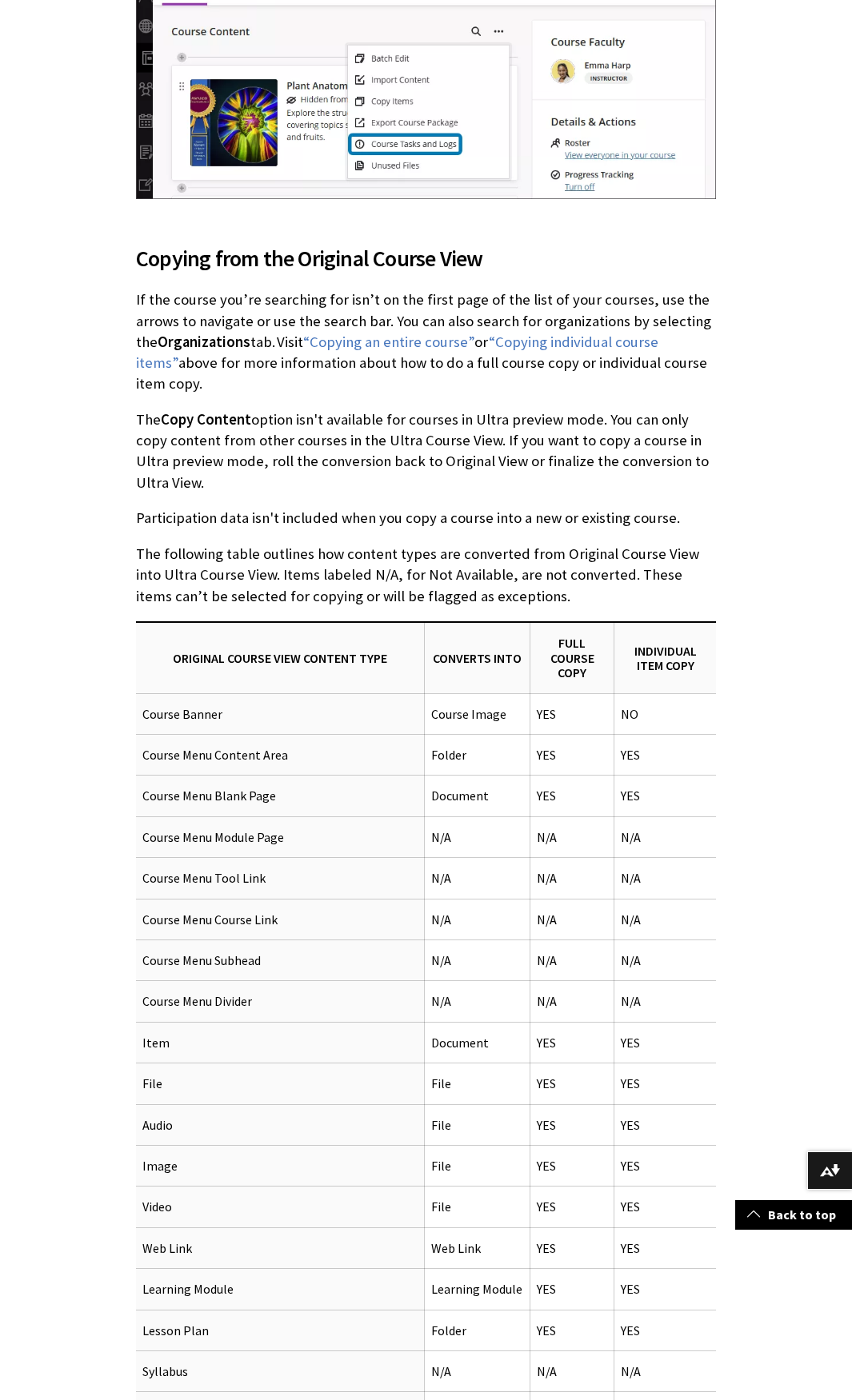 click on "If the course you’re searching for isn’t on the first page of the list of your courses, use the arrows to navigate or use the search bar. You can also search for organizations by selecting the  Organizations  tab. Visit  “Copying an entire course”  or  “Copying individual course items”  above for more information about how to do a full course copy or individual course item copy." at bounding box center (426, 341) 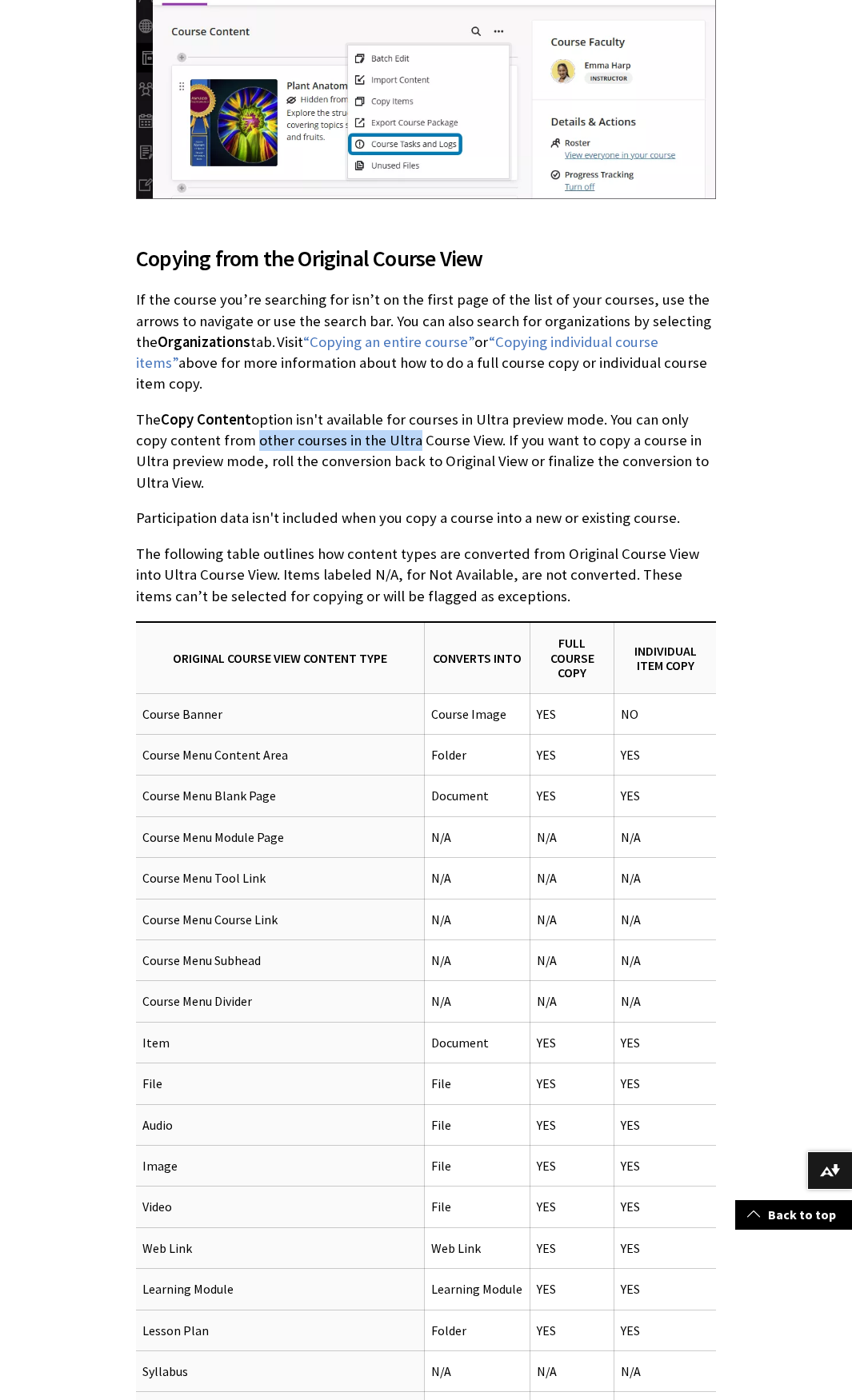drag, startPoint x: 214, startPoint y: 468, endPoint x: 377, endPoint y: 469, distance: 163.00307 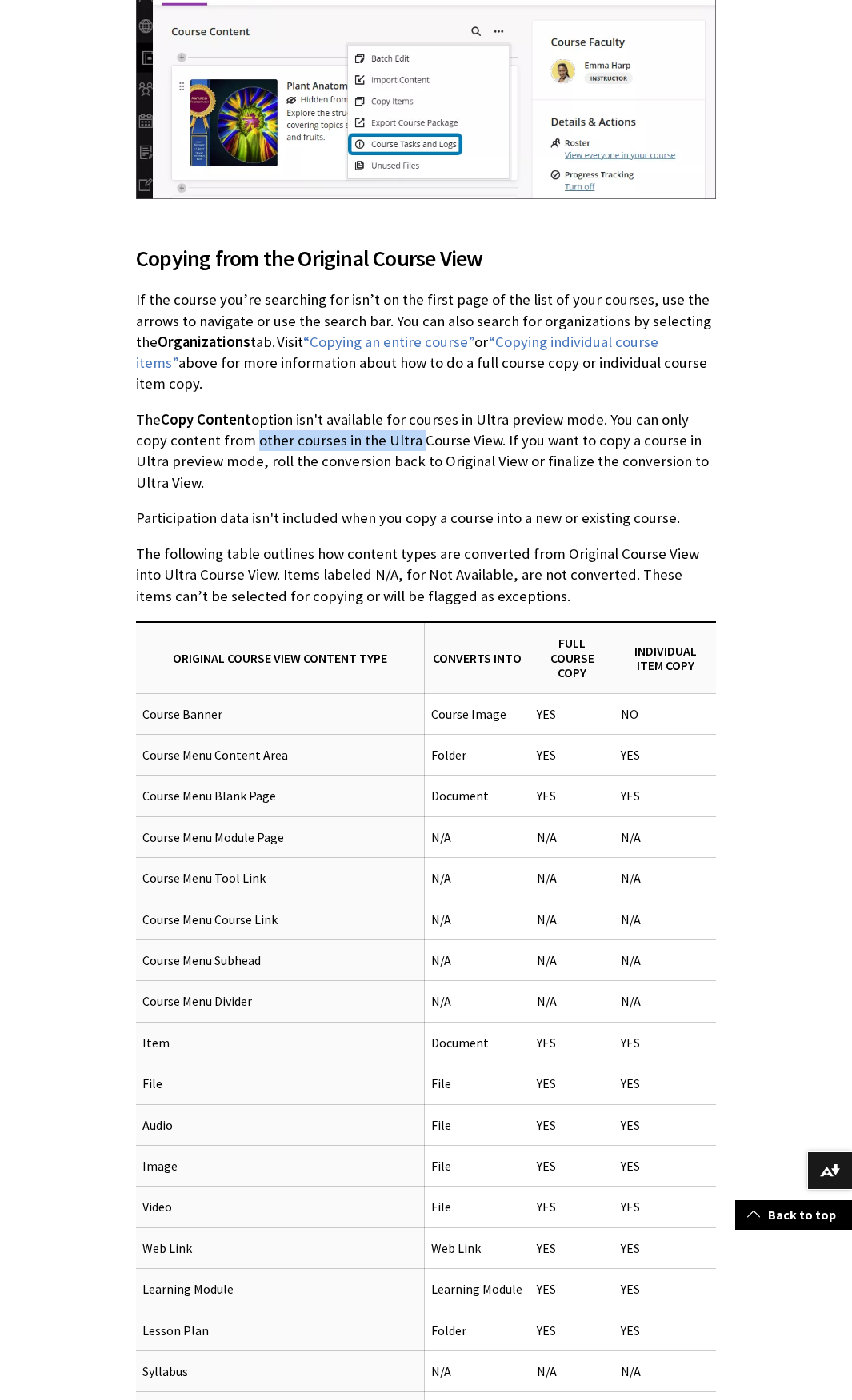 click on "The  Copy Content  option isn't available for courses in Ultra preview mode. You can only copy content from other courses in the Ultra Course View. If you want to copy a course in Ultra preview mode, roll the conversion back to Original View or finalize the conversion to Ultra View." at bounding box center (426, 451) 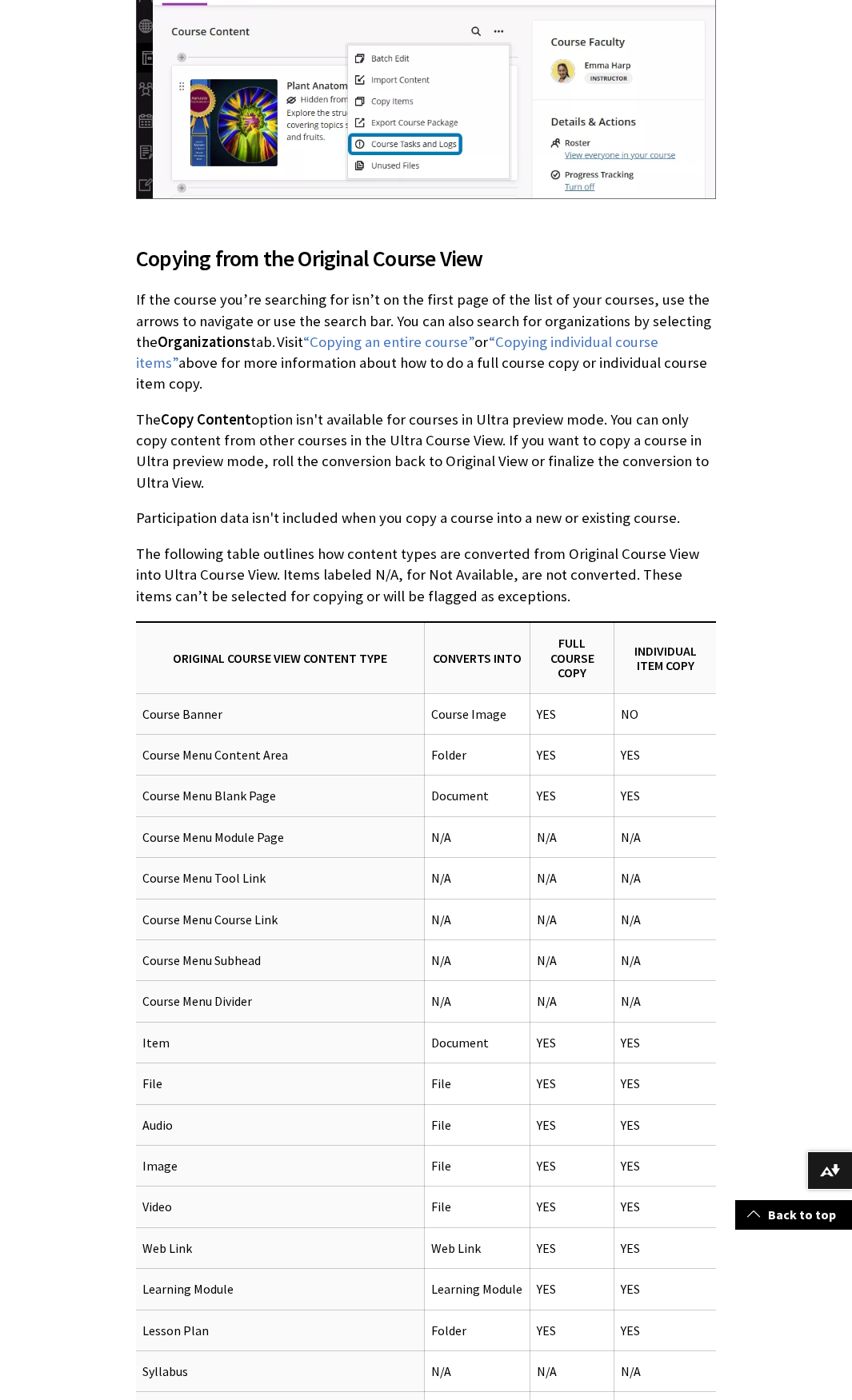 click on "The  Copy Content  option isn't available for courses in Ultra preview mode. You can only copy content from other courses in the Ultra Course View. If you want to copy a course in Ultra preview mode, roll the conversion back to Original View or finalize the conversion to Ultra View." at bounding box center (426, 451) 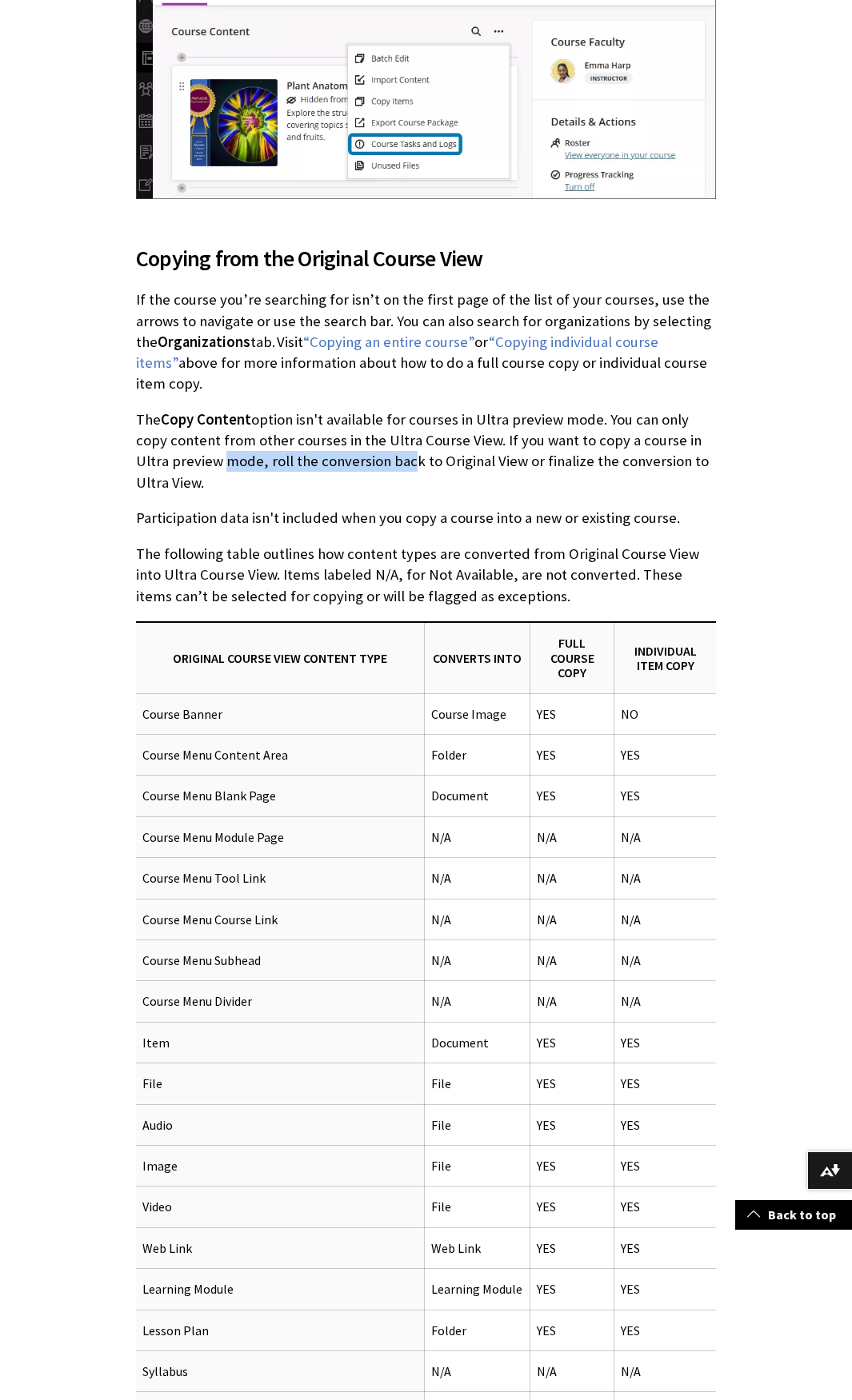 drag, startPoint x: 183, startPoint y: 487, endPoint x: 367, endPoint y: 485, distance: 184.0109 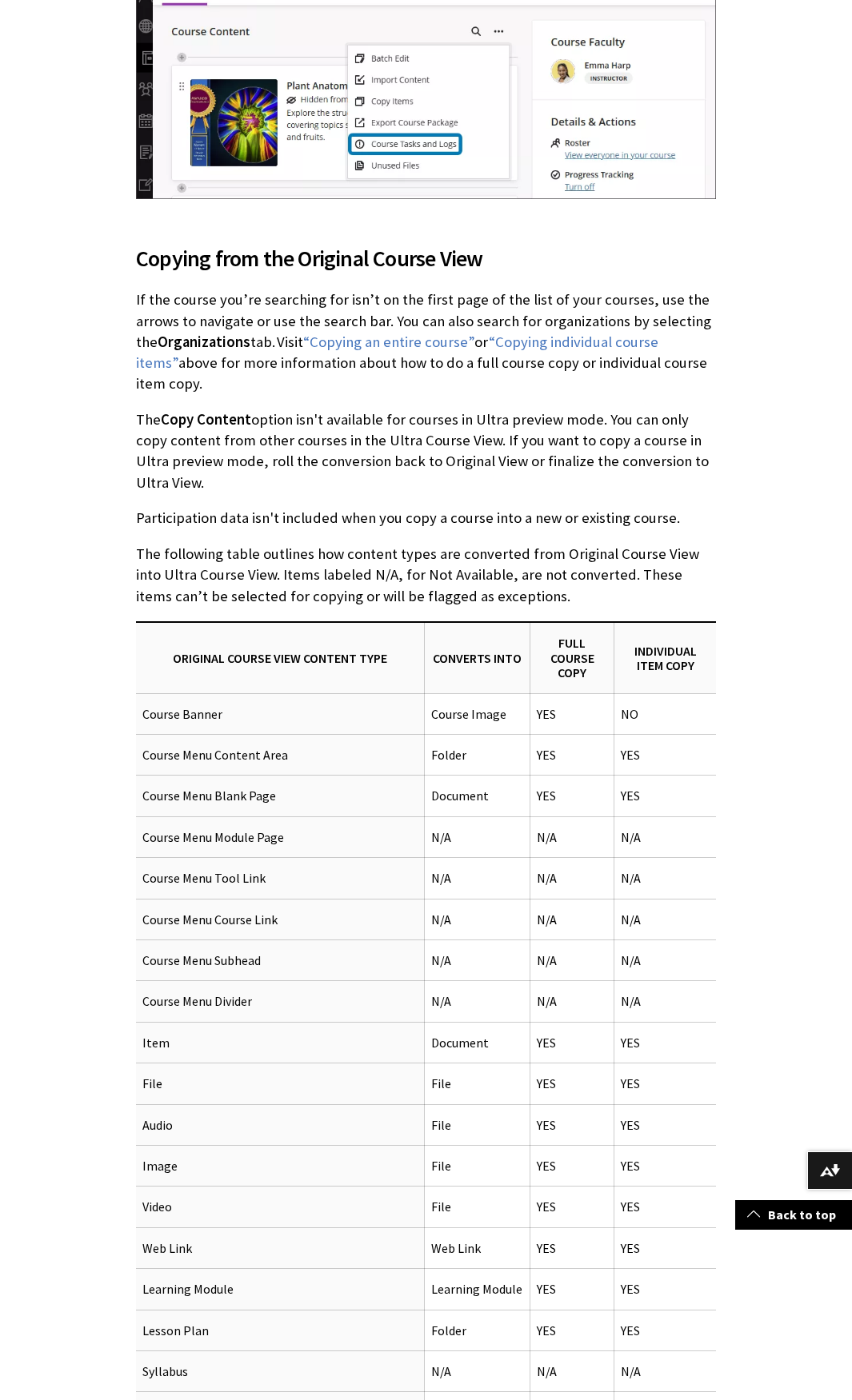 click on "The  Copy Content  option isn't available for courses in Ultra preview mode. You can only copy content from other courses in the Ultra Course View. If you want to copy a course in Ultra preview mode, roll the conversion back to Original View or finalize the conversion to Ultra View." at bounding box center [426, 451] 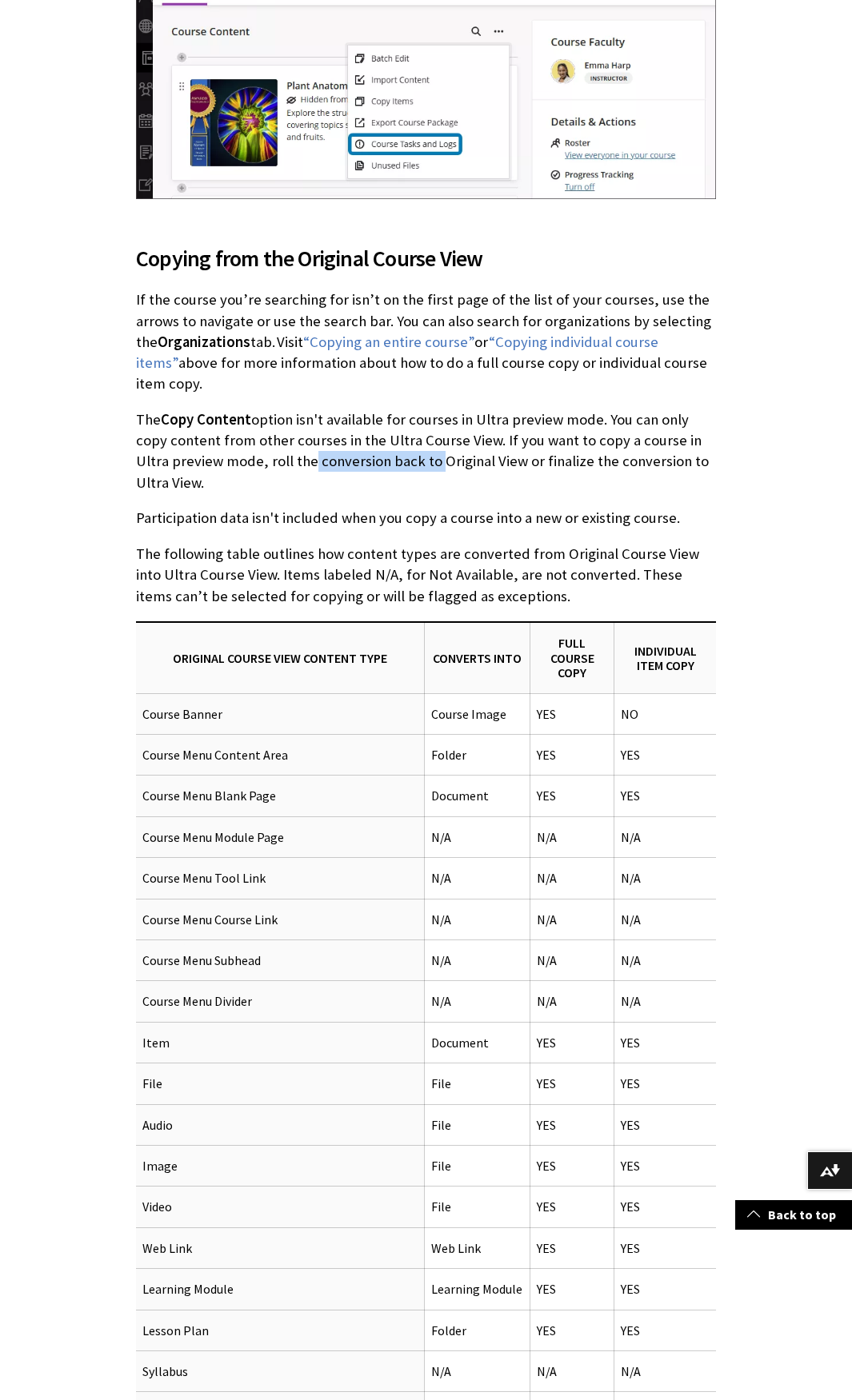 drag, startPoint x: 271, startPoint y: 487, endPoint x: 397, endPoint y: 488, distance: 126.00397 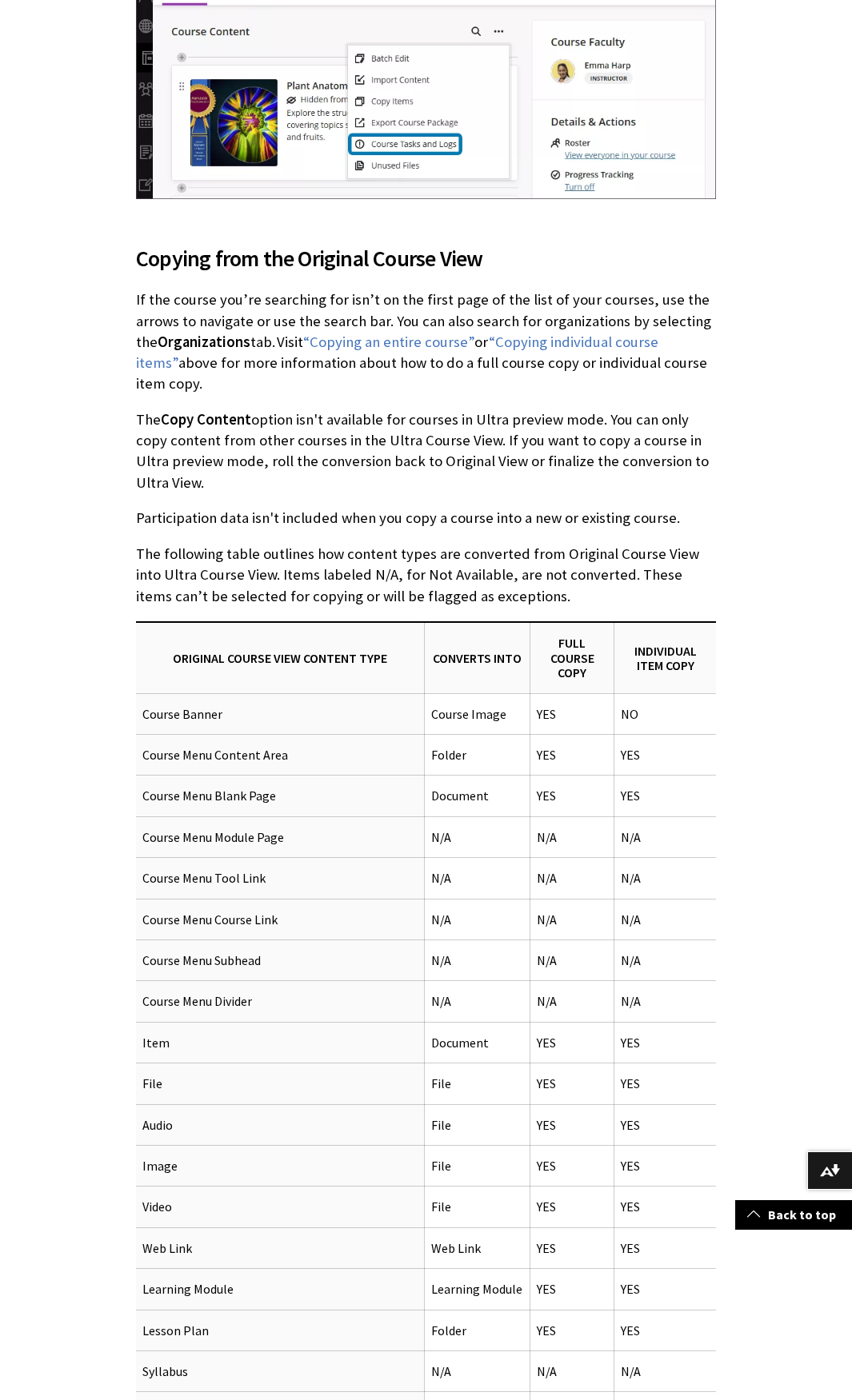 click on "The  Copy Content  option isn't available for courses in Ultra preview mode. You can only copy content from other courses in the Ultra Course View. If you want to copy a course in Ultra preview mode, roll the conversion back to Original View or finalize the conversion to Ultra View." at bounding box center (426, 451) 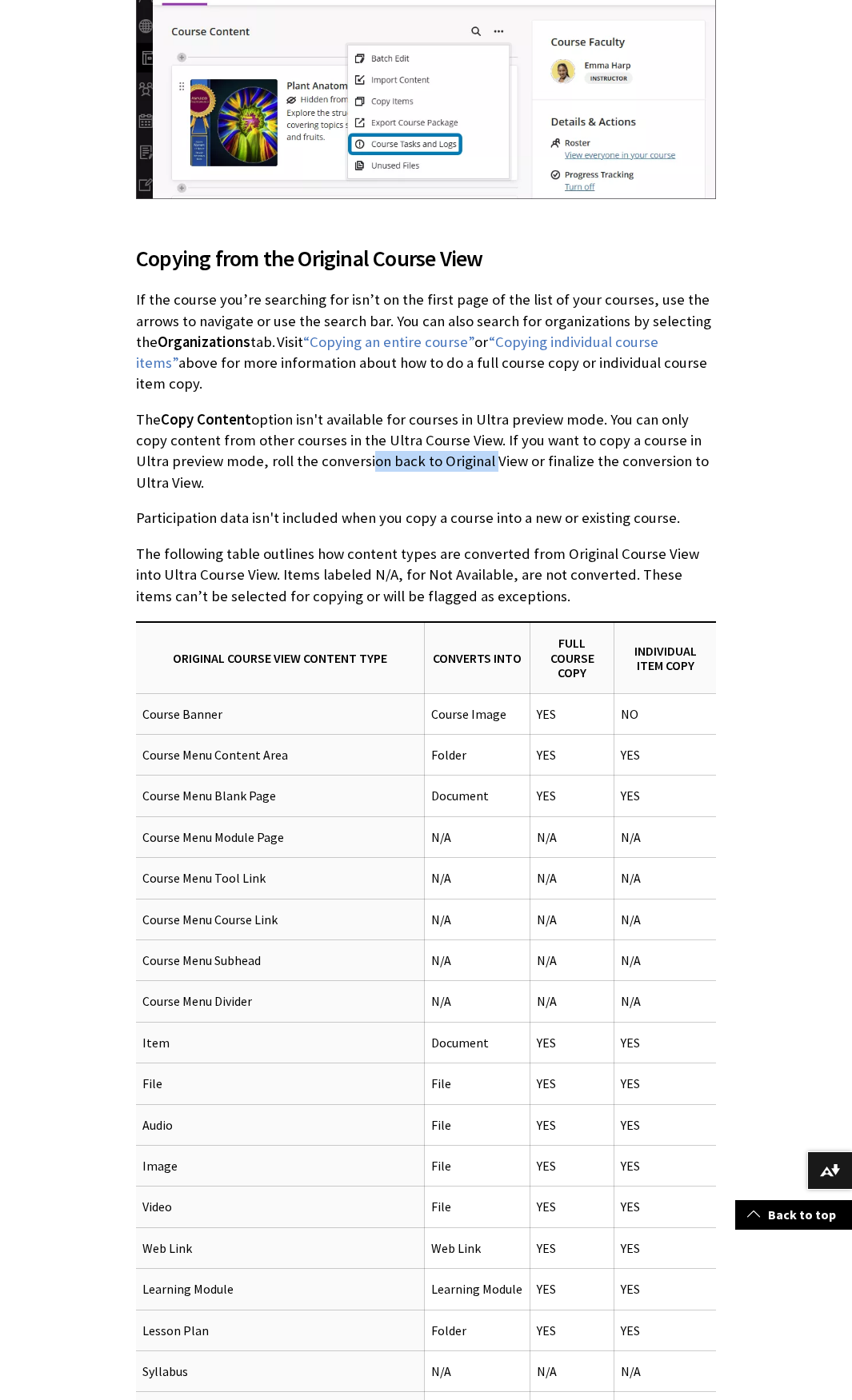 drag, startPoint x: 326, startPoint y: 486, endPoint x: 449, endPoint y: 485, distance: 123.00406 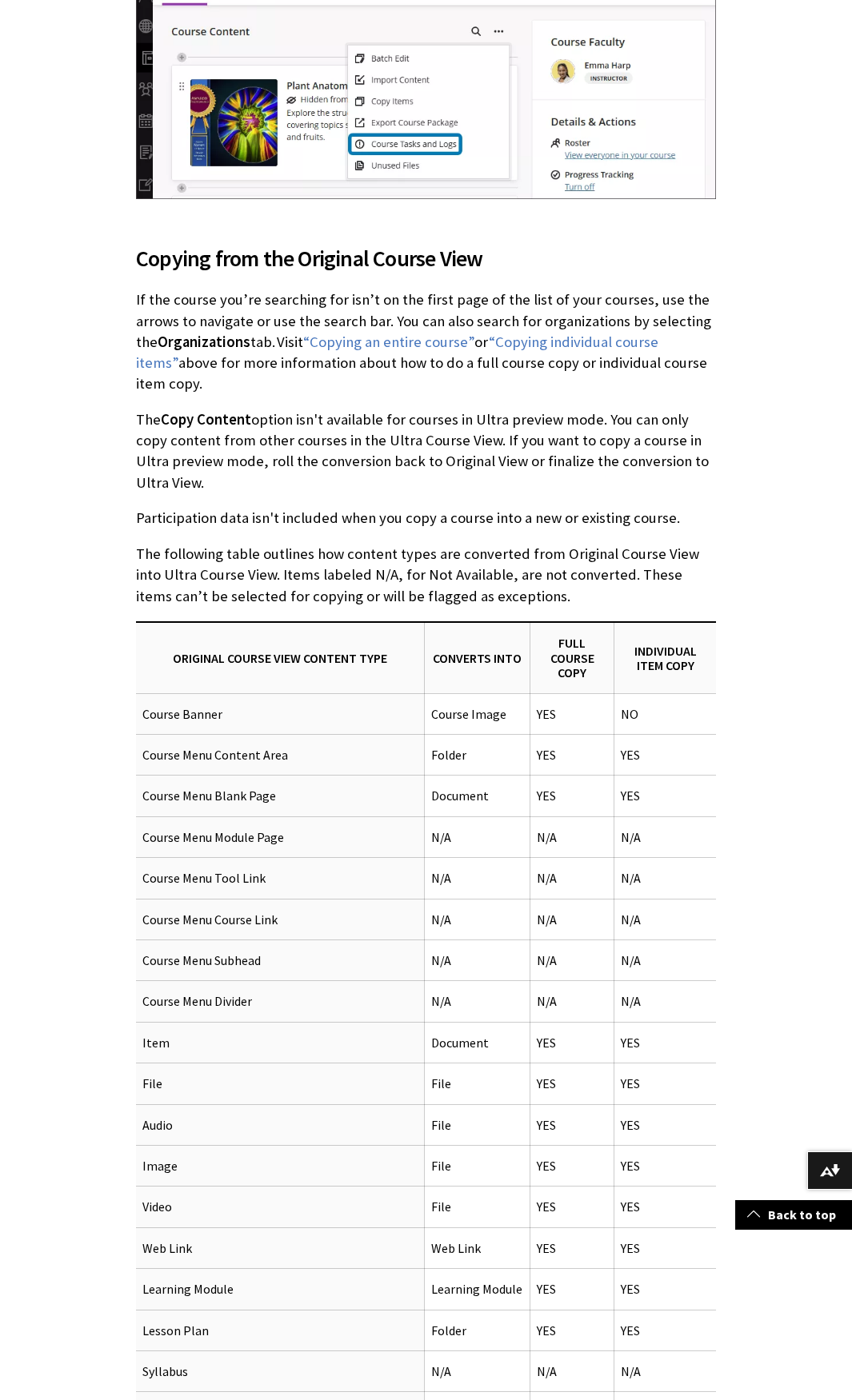 click on "The  Copy Content  option isn't available for courses in Ultra preview mode. You can only copy content from other courses in the Ultra Course View. If you want to copy a course in Ultra preview mode, roll the conversion back to Original View or finalize the conversion to Ultra View." at bounding box center (426, 451) 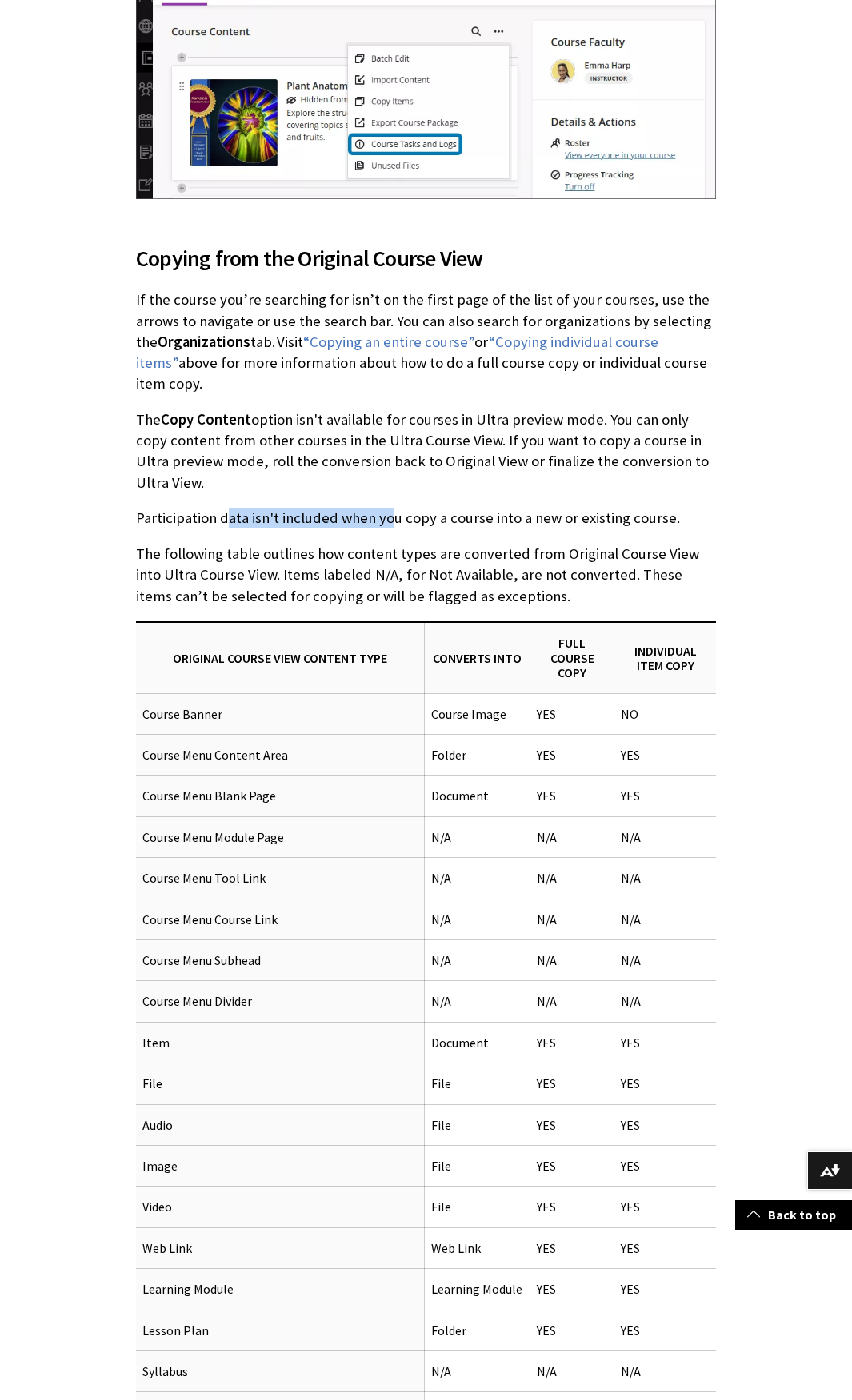 drag, startPoint x: 223, startPoint y: 525, endPoint x: 381, endPoint y: 519, distance: 158.11388 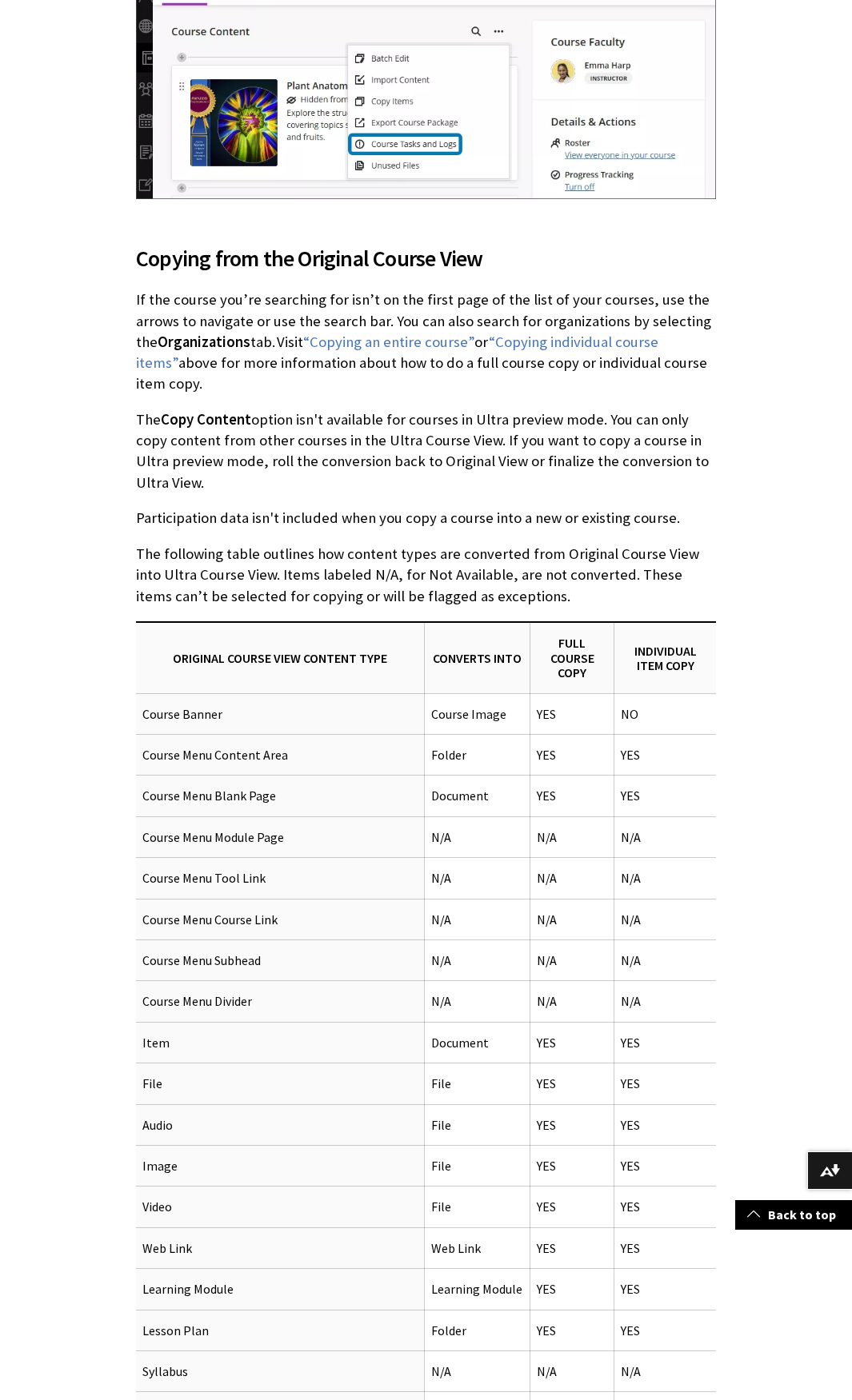 click on "The following table outlines how content types are converted from Original Course View into Ultra Course View. Items labeled N/A, for Not Available, are not converted. These items can’t be selected for copying or will be flagged as exceptions." at bounding box center [426, 575] 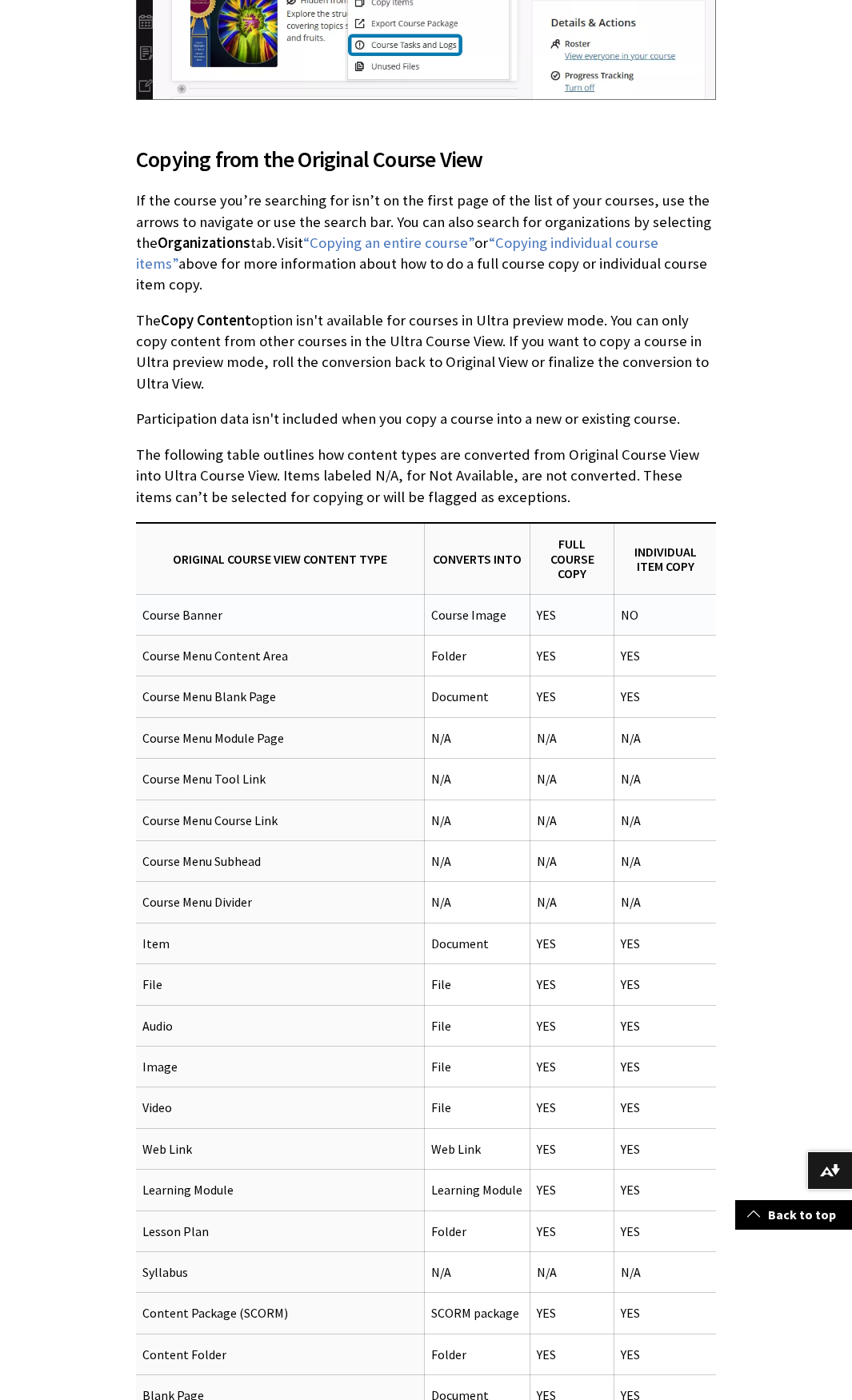 scroll, scrollTop: 4856, scrollLeft: 0, axis: vertical 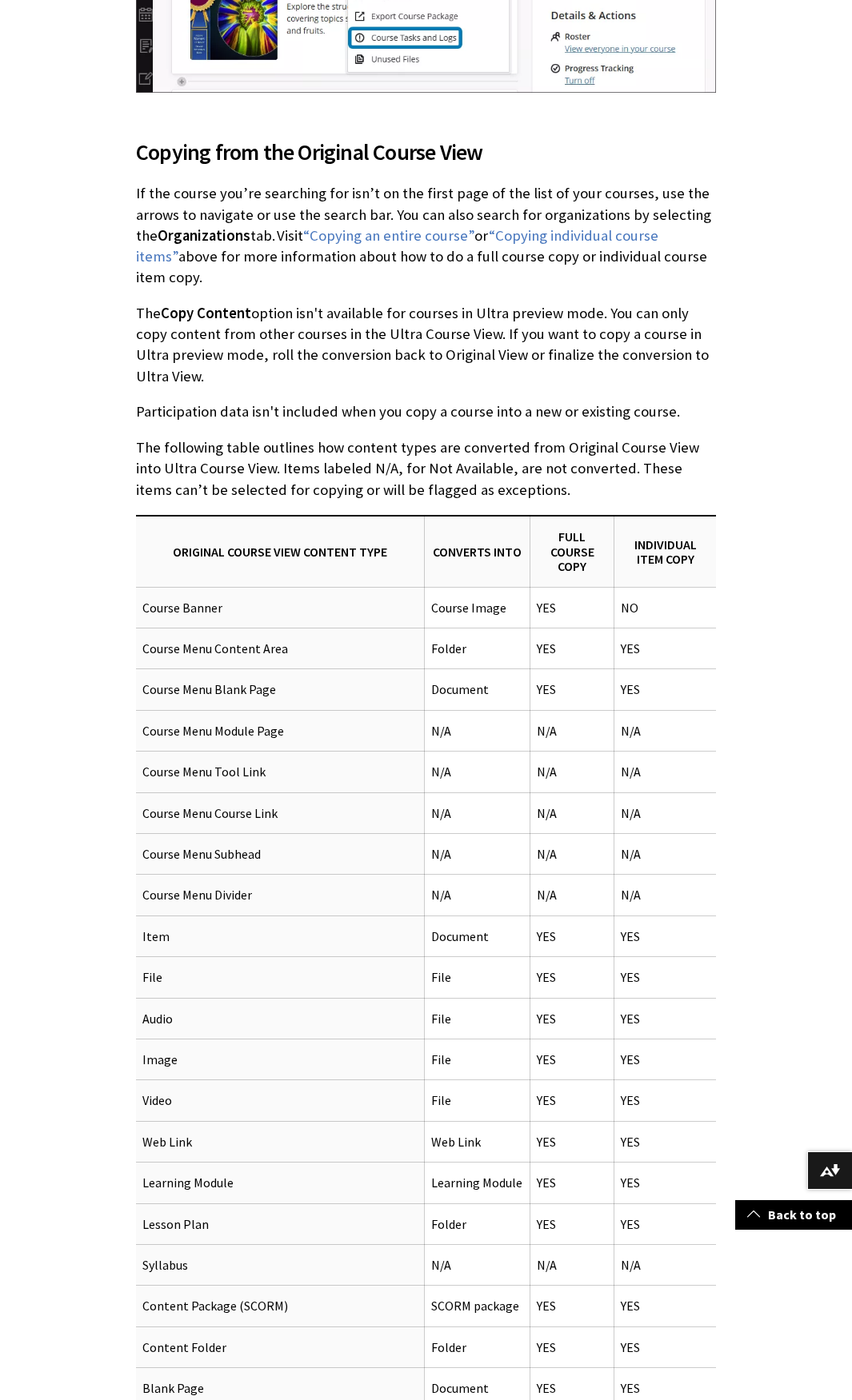 click on "The following table outlines how content types are converted from Original Course View into Ultra Course View. Items labeled N/A, for Not Available, are not converted. These items can’t be selected for copying or will be flagged as exceptions." at bounding box center [426, 469] 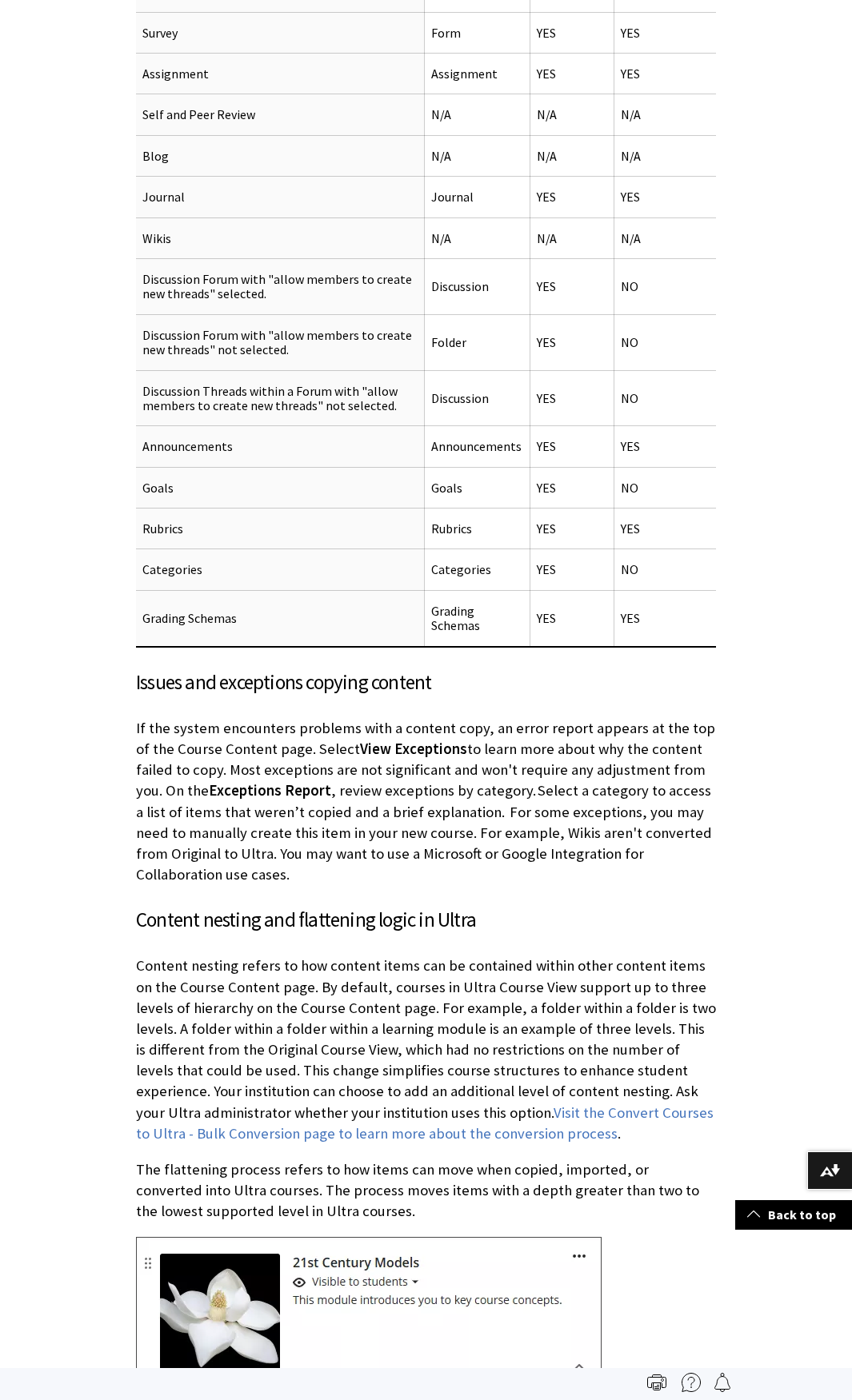 scroll, scrollTop: 6242, scrollLeft: 0, axis: vertical 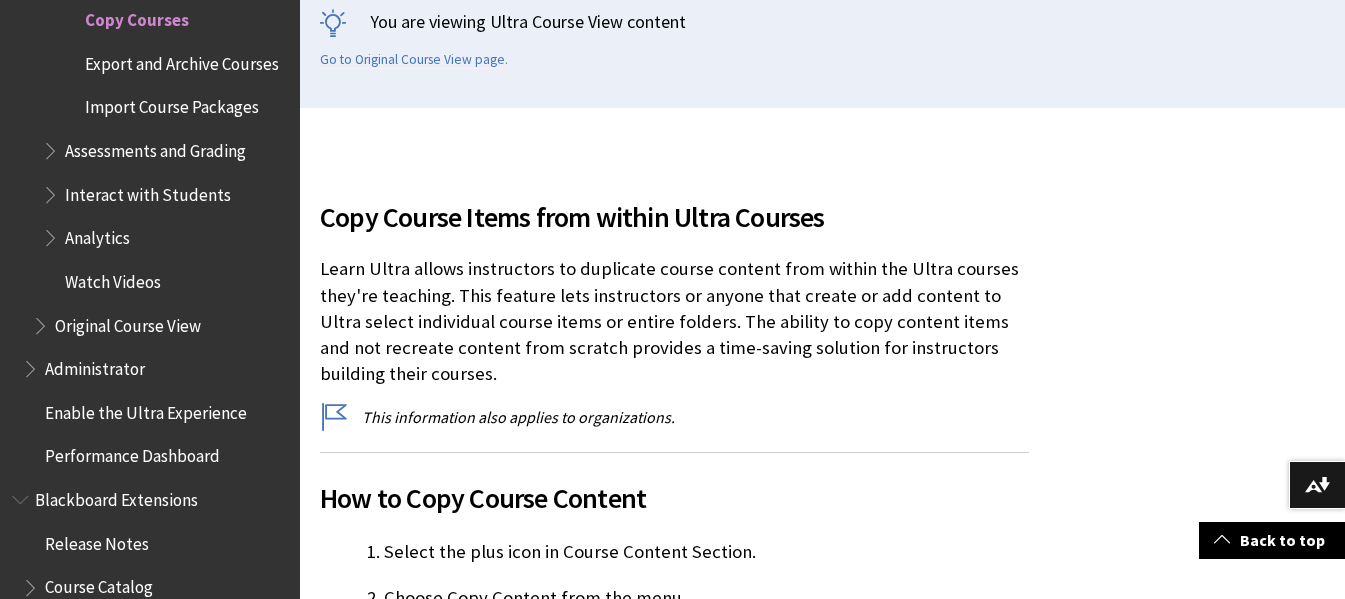 click on "Copy Course Items from within Ultra Courses" at bounding box center [674, 217] 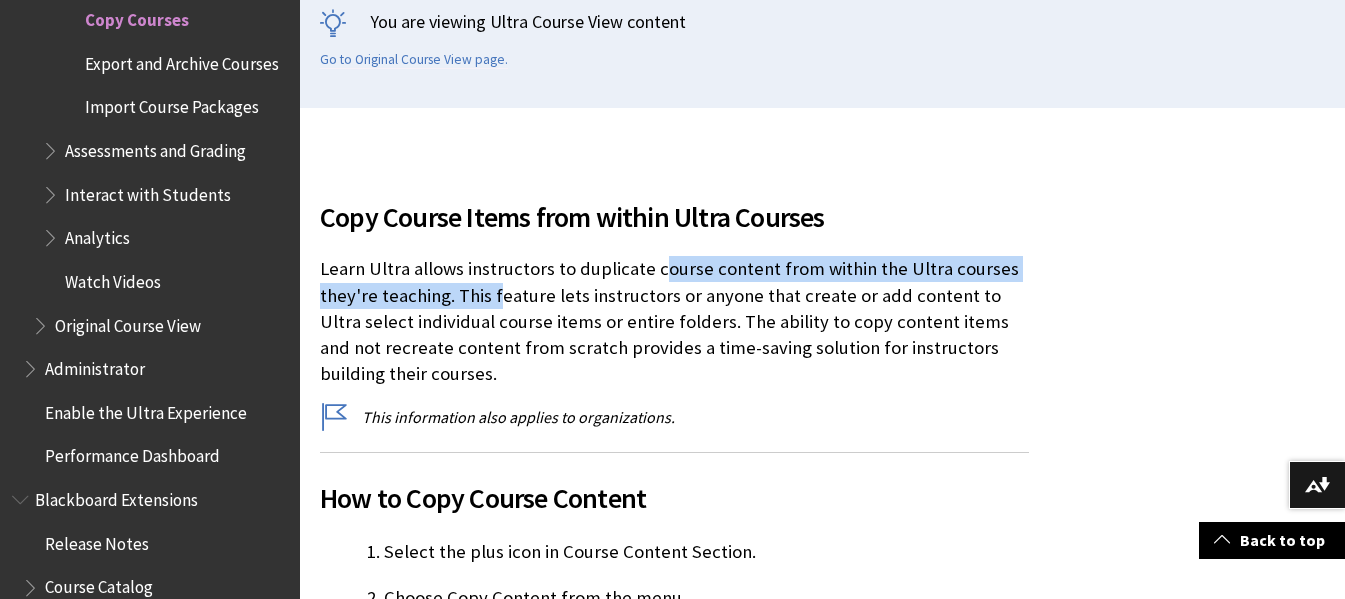 drag, startPoint x: 499, startPoint y: 285, endPoint x: 654, endPoint y: 278, distance: 155.15799 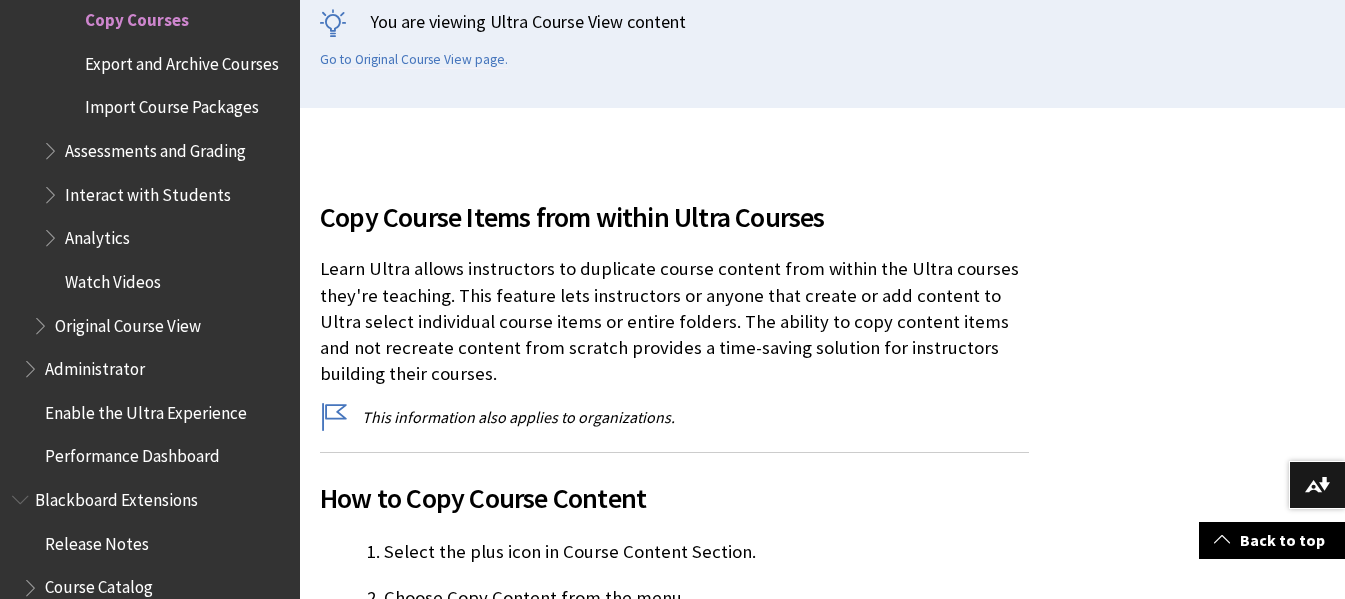 click on "Learn Ultra allows instructors to duplicate course content from within the Ultra courses they're teaching. This feature lets instructors or anyone that create or add content to Ultra select individual course items or entire folders. The ability to copy content items and not recreate content from scratch provides a time-saving solution for instructors building their courses." at bounding box center [674, 321] 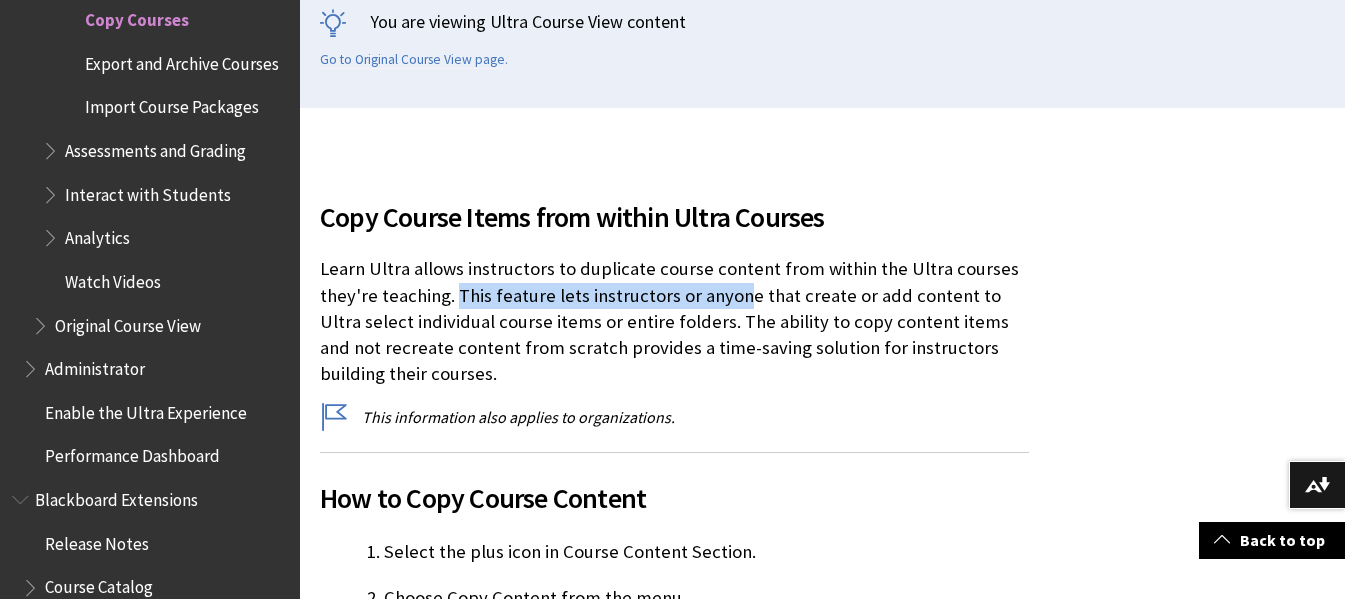 drag, startPoint x: 464, startPoint y: 296, endPoint x: 738, endPoint y: 304, distance: 274.11676 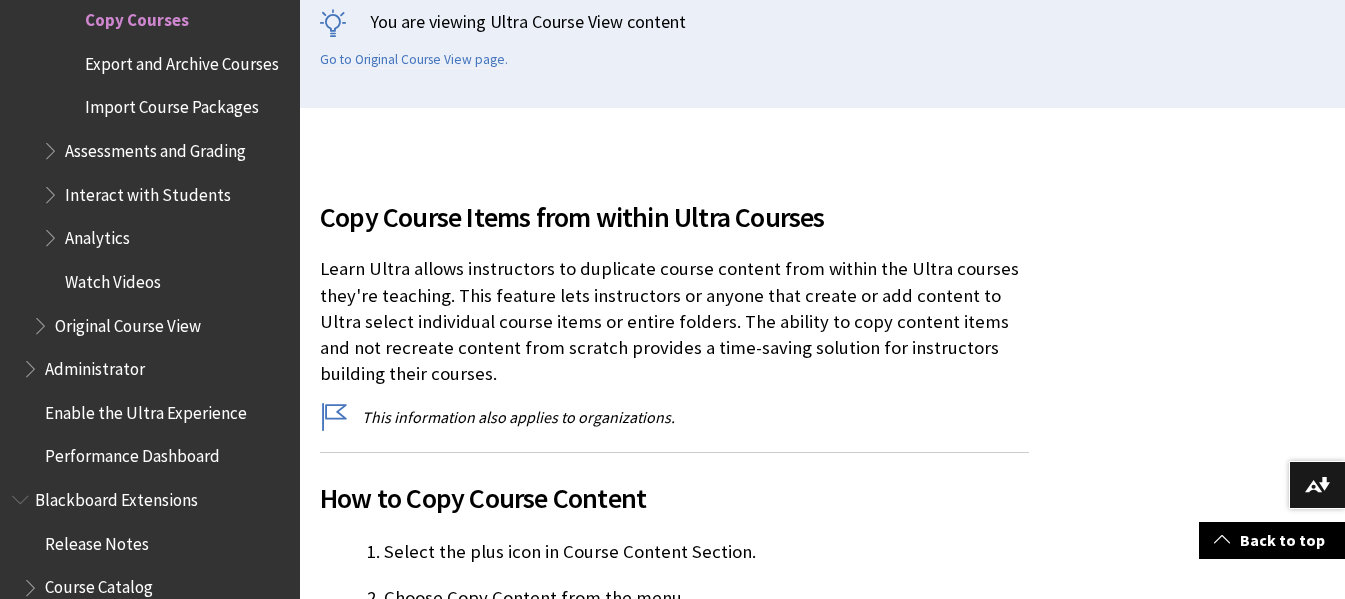 click on "Learn Ultra allows instructors to duplicate course content from within the Ultra courses they're teaching. This feature lets instructors or anyone that create or add content to Ultra select individual course items or entire folders. The ability to copy content items and not recreate content from scratch provides a time-saving solution for instructors building their courses." at bounding box center (674, 321) 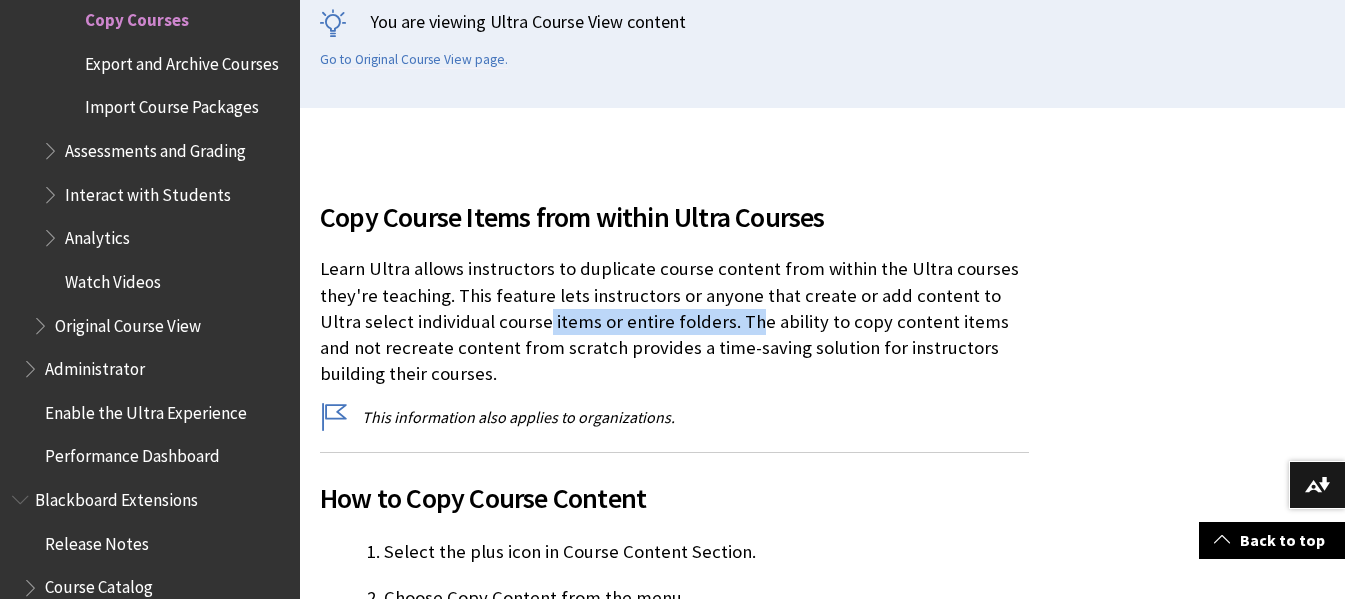 drag, startPoint x: 499, startPoint y: 328, endPoint x: 708, endPoint y: 320, distance: 209.15306 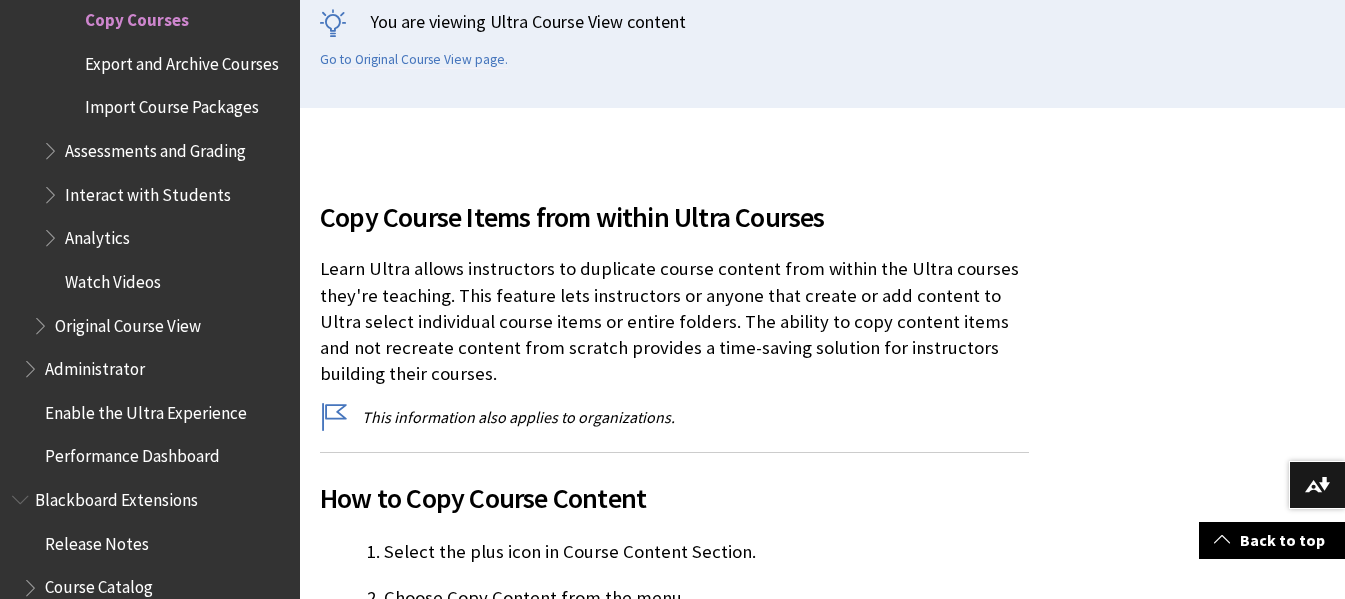 click on "Learn Ultra allows instructors to duplicate course content from within the Ultra courses they're teaching. This feature lets instructors or anyone that create or add content to Ultra select individual course items or entire folders. The ability to copy content items and not recreate content from scratch provides a time-saving solution for instructors building their courses." at bounding box center (674, 321) 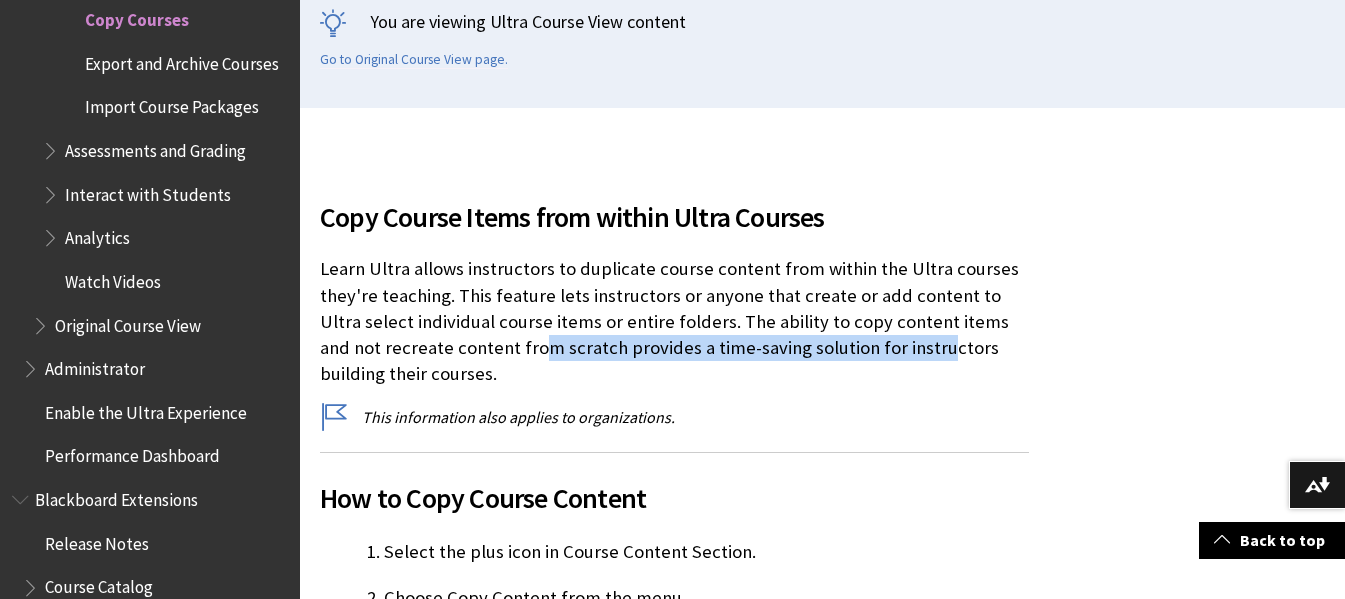 drag, startPoint x: 473, startPoint y: 352, endPoint x: 872, endPoint y: 342, distance: 399.1253 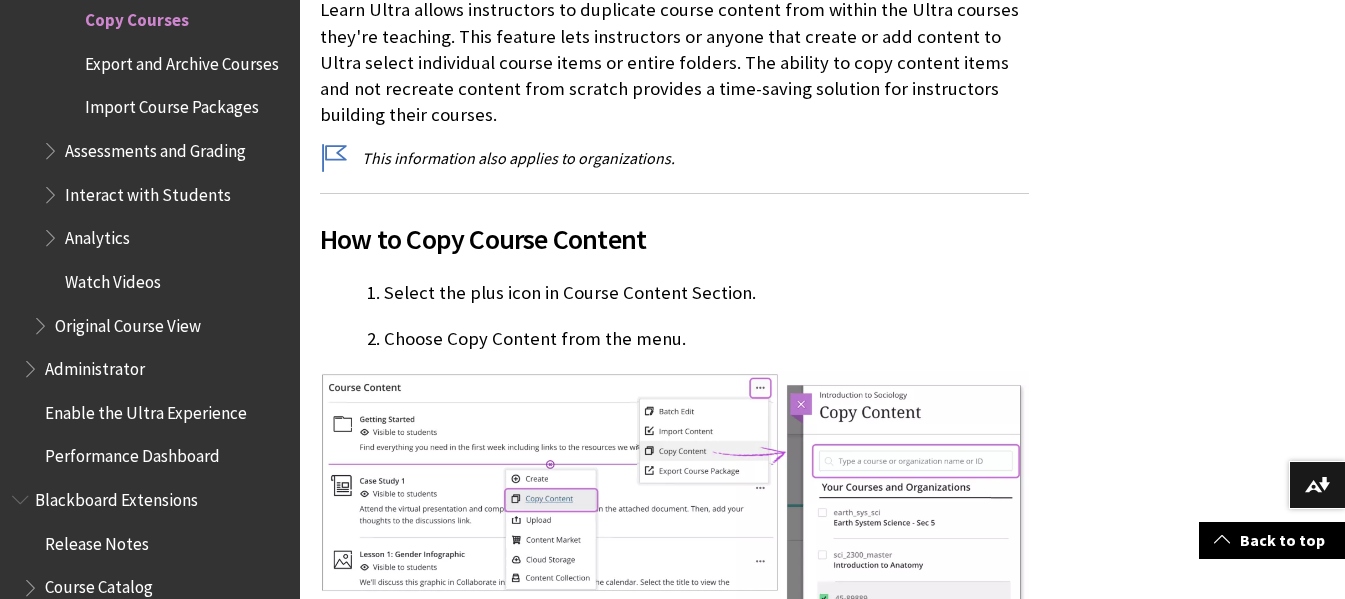 scroll, scrollTop: 733, scrollLeft: 0, axis: vertical 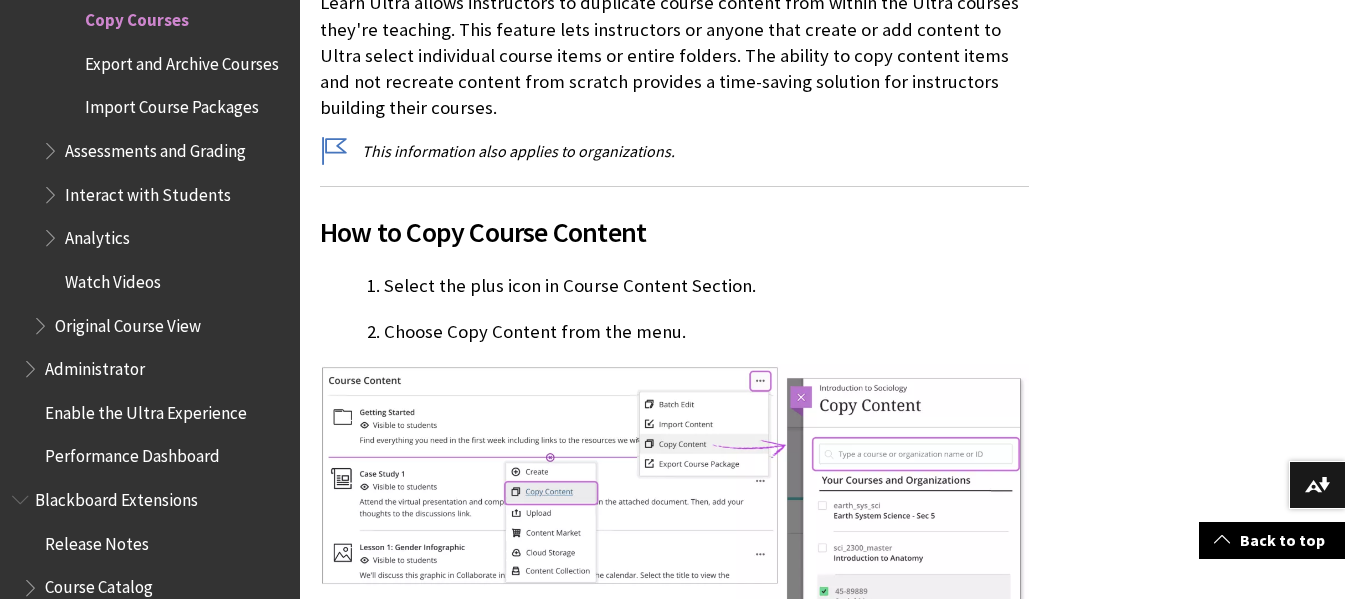 click on "Select the plus icon in Course Content Section." at bounding box center (706, 286) 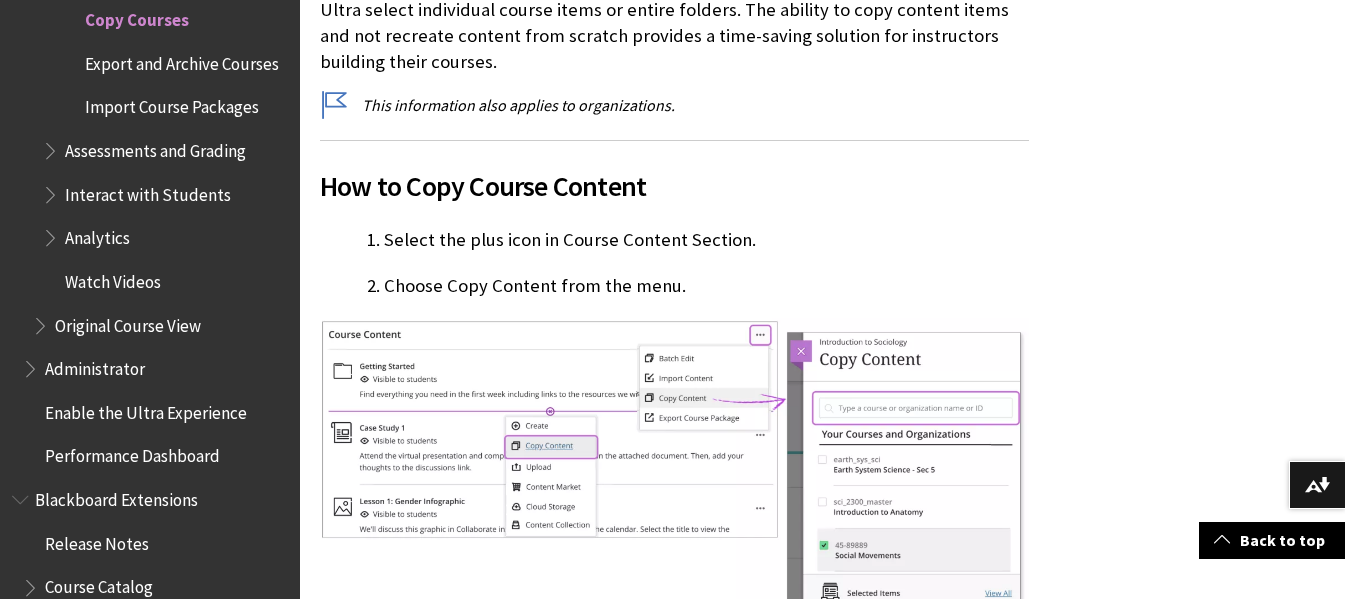 scroll, scrollTop: 867, scrollLeft: 0, axis: vertical 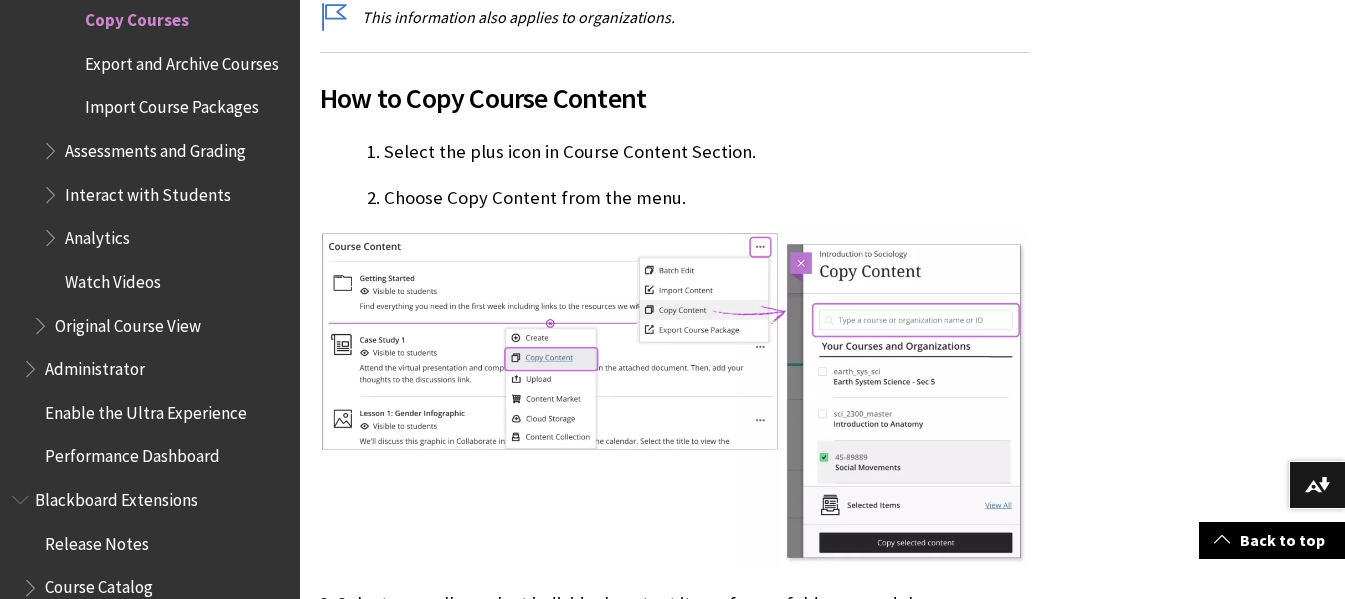 click on "Select the plus icon in Course Content Section." at bounding box center (706, 152) 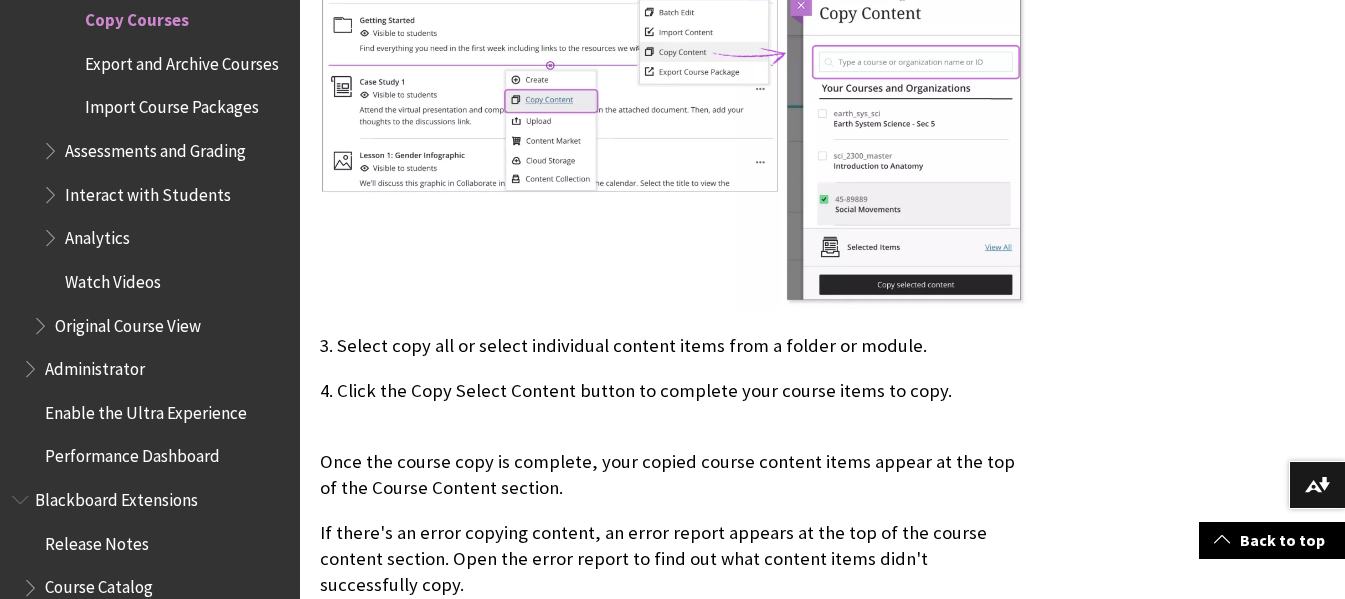 scroll, scrollTop: 1133, scrollLeft: 0, axis: vertical 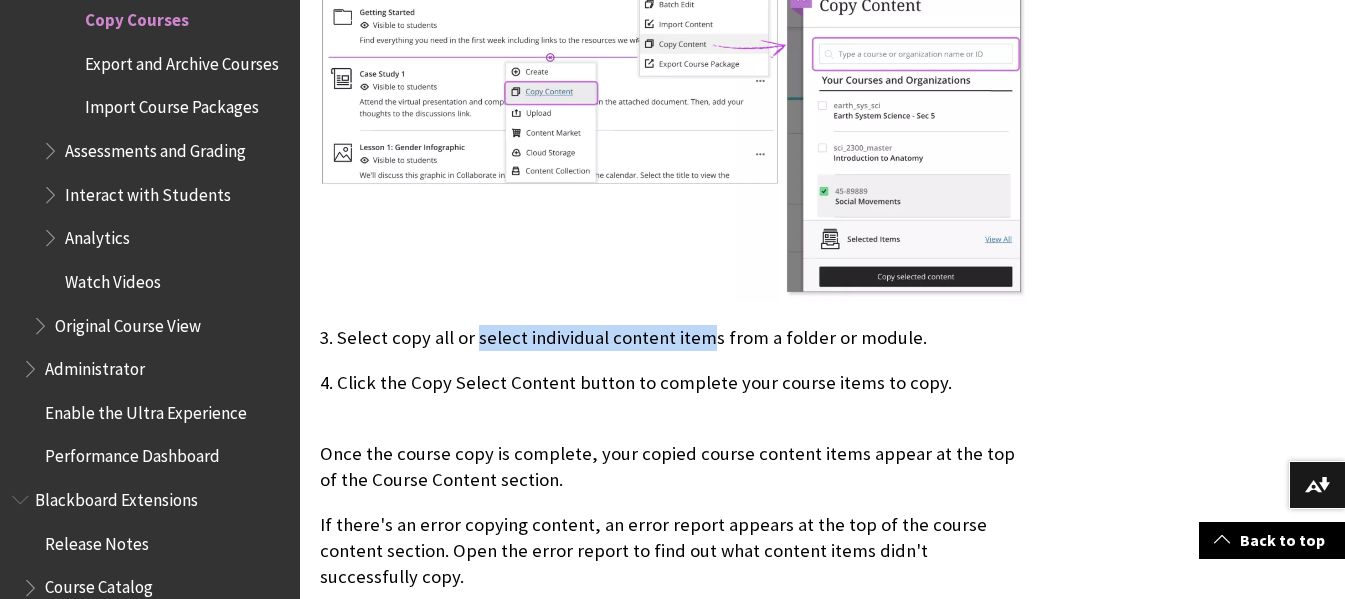 drag, startPoint x: 472, startPoint y: 332, endPoint x: 719, endPoint y: 336, distance: 247.03238 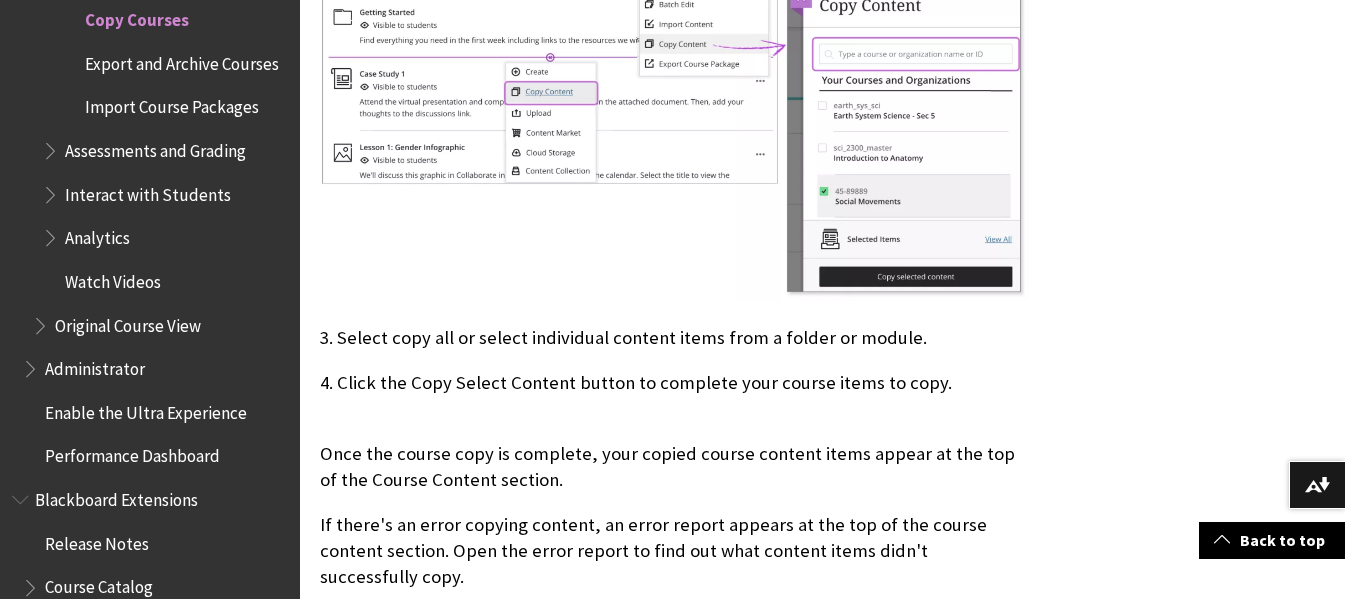 click on "3. Select copy all or select individual content items from a folder or module." at bounding box center (674, 338) 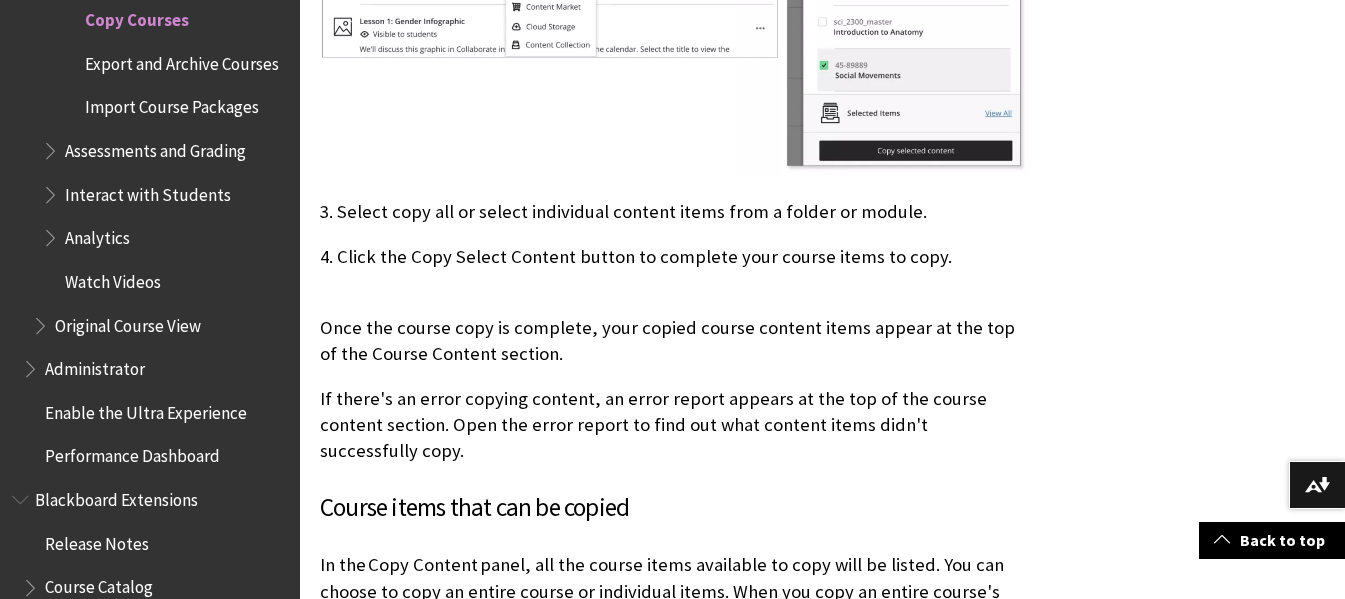 scroll, scrollTop: 1333, scrollLeft: 0, axis: vertical 